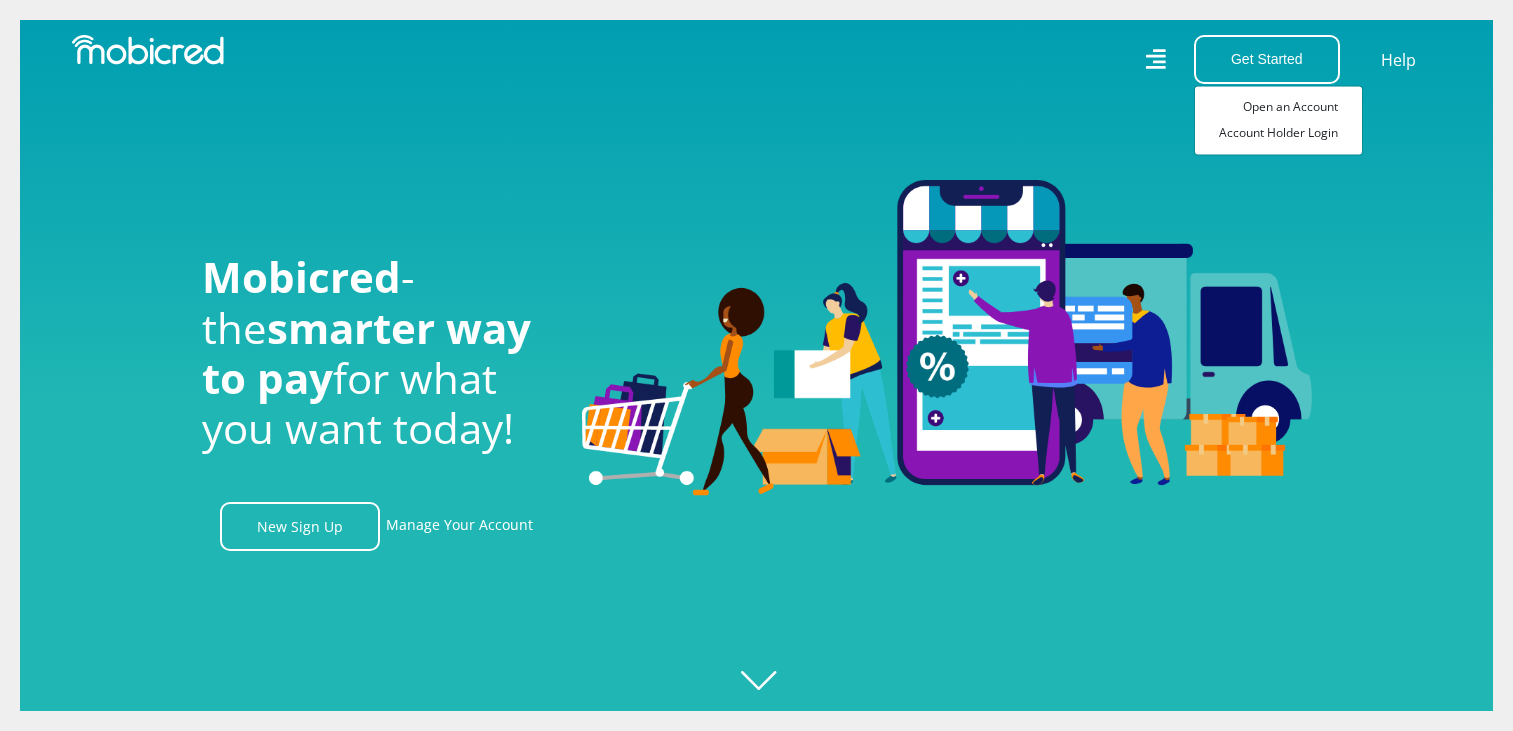 scroll, scrollTop: 0, scrollLeft: 0, axis: both 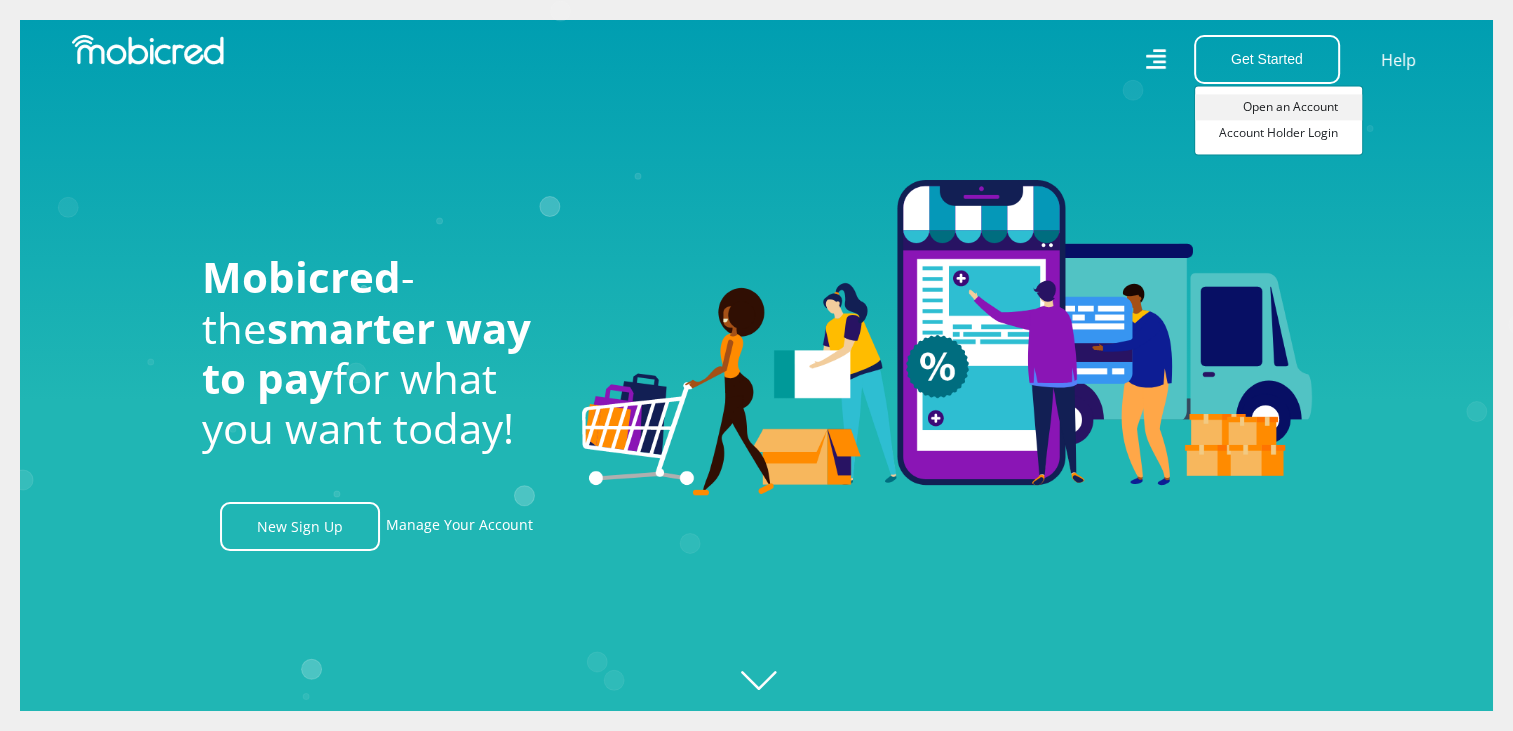 click on "Open an Account" at bounding box center (1278, 107) 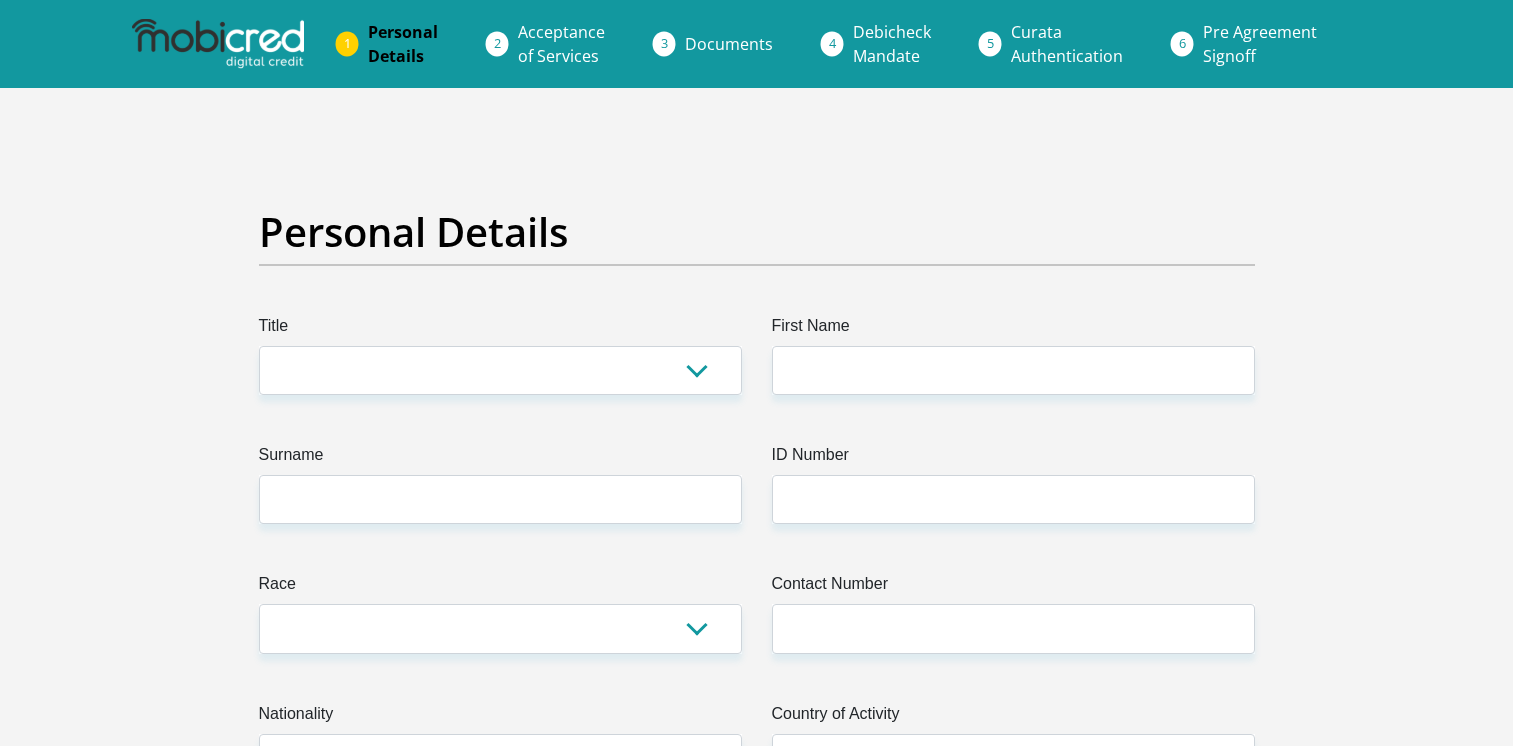 scroll, scrollTop: 0, scrollLeft: 0, axis: both 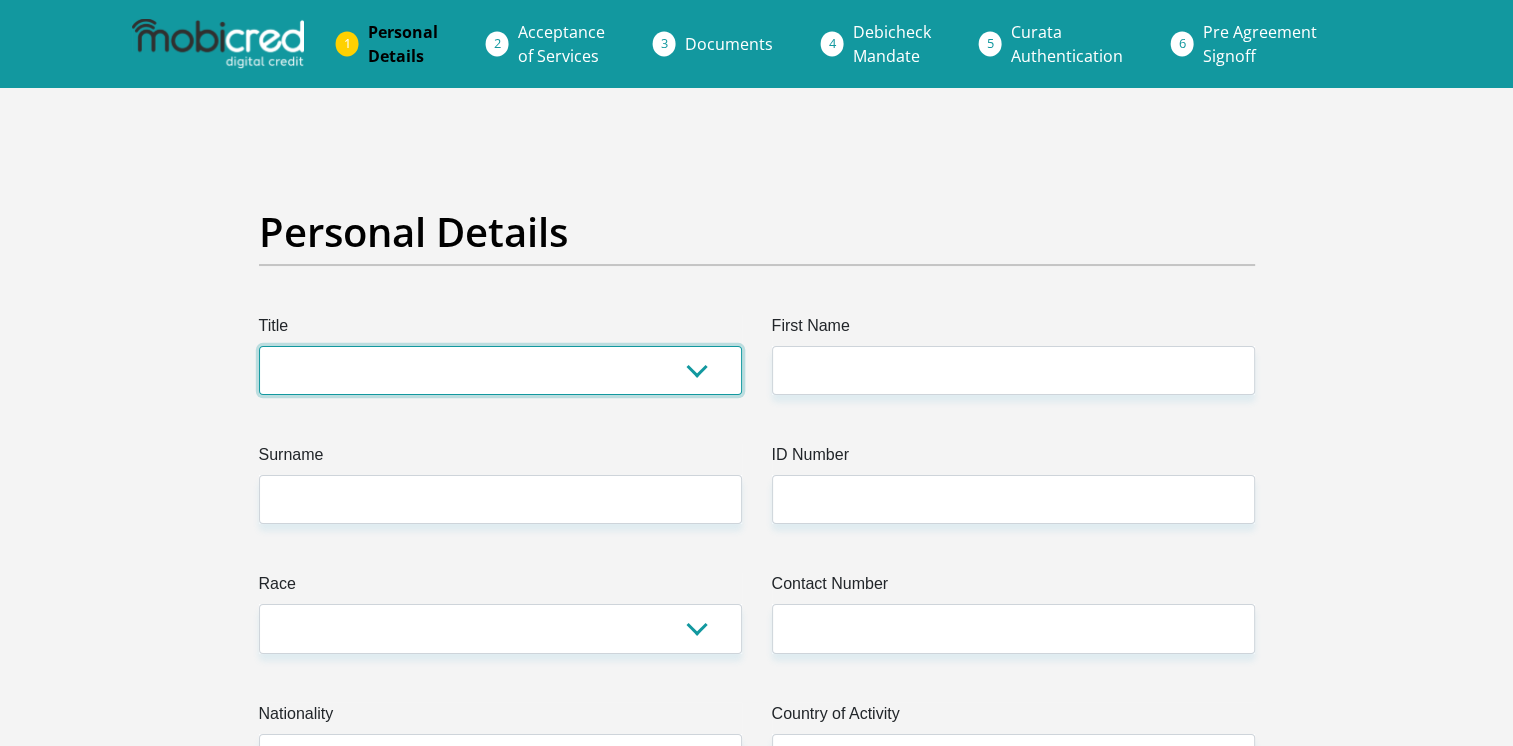 click on "Mr
Ms
Mrs
Dr
Other" at bounding box center [500, 370] 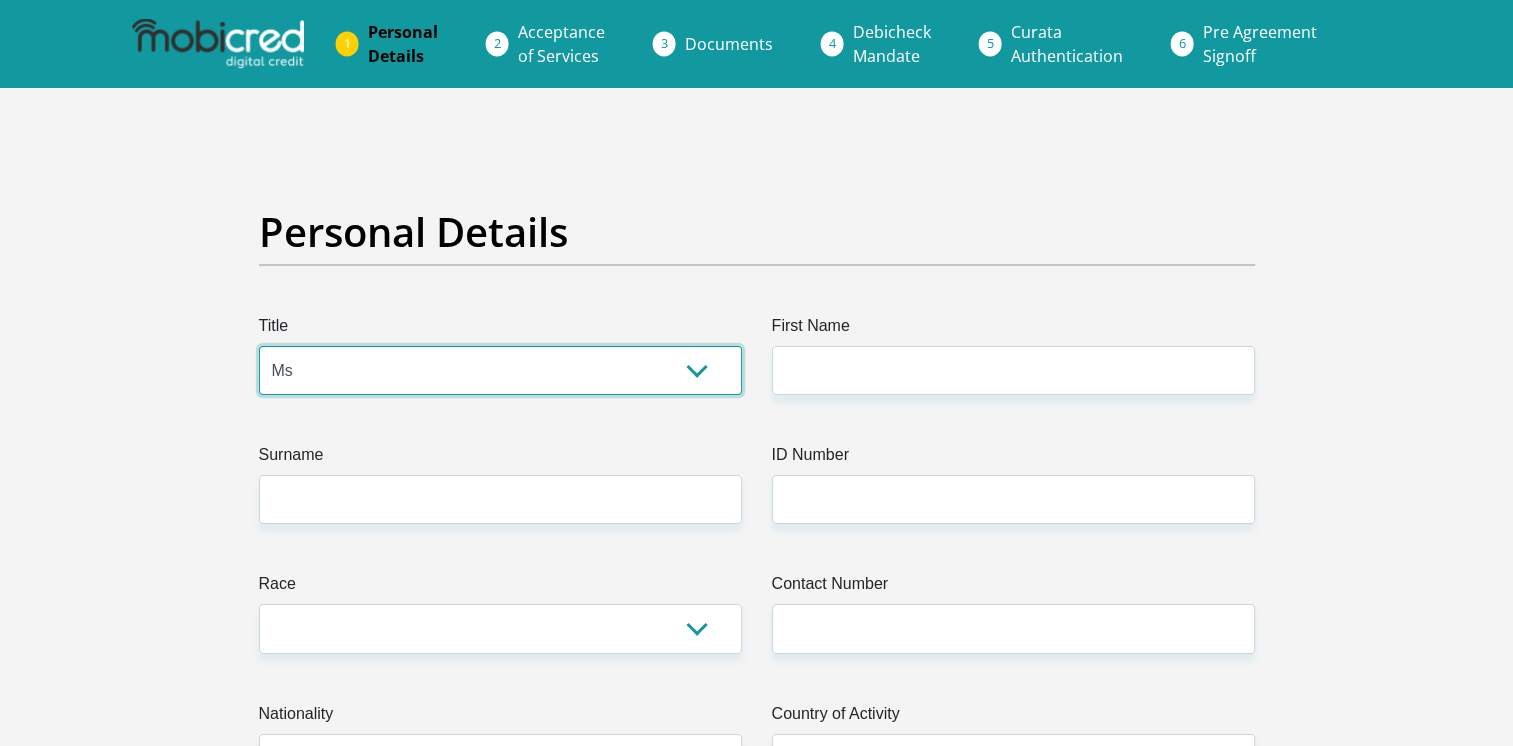 click on "Mr
Ms
Mrs
Dr
Other" at bounding box center (500, 370) 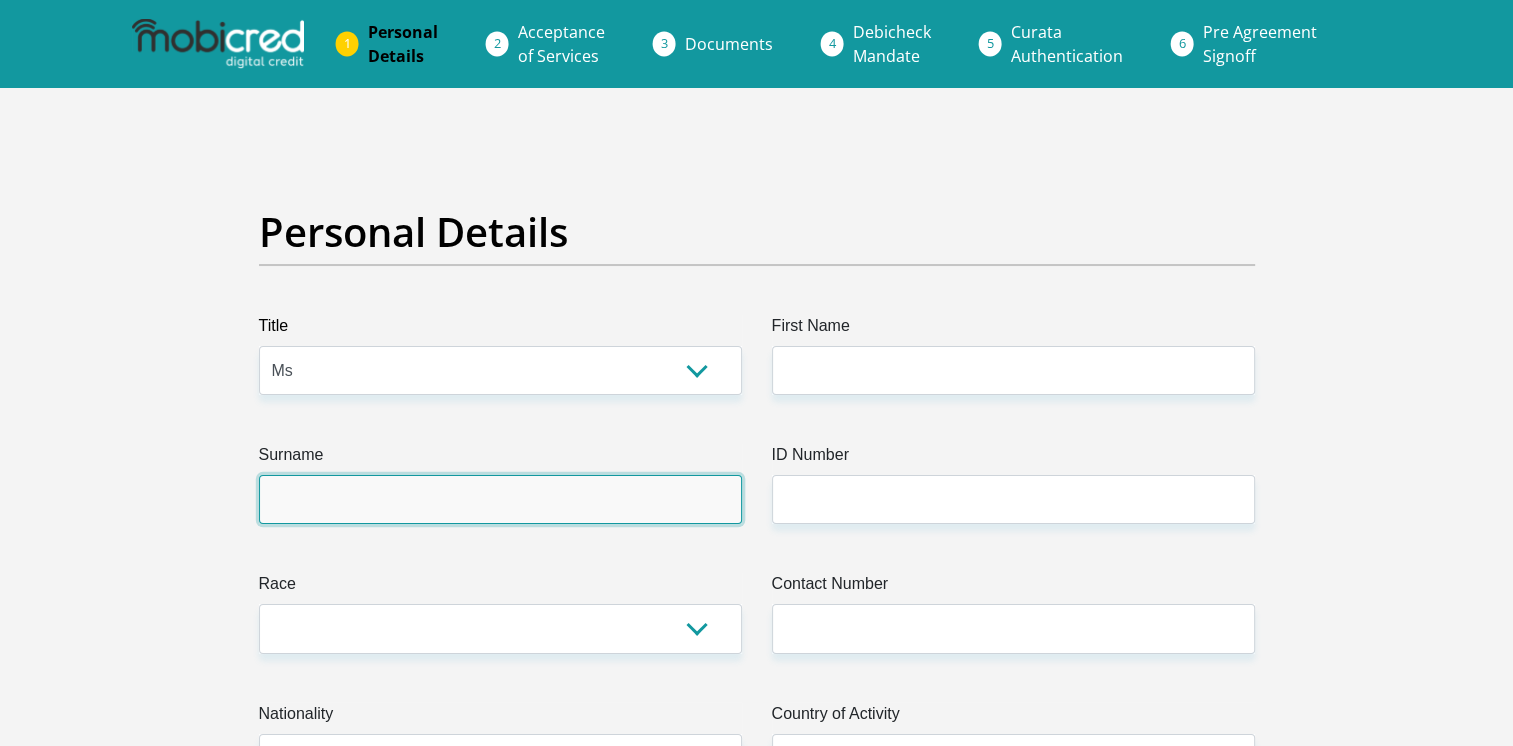 click on "Surname" at bounding box center [500, 499] 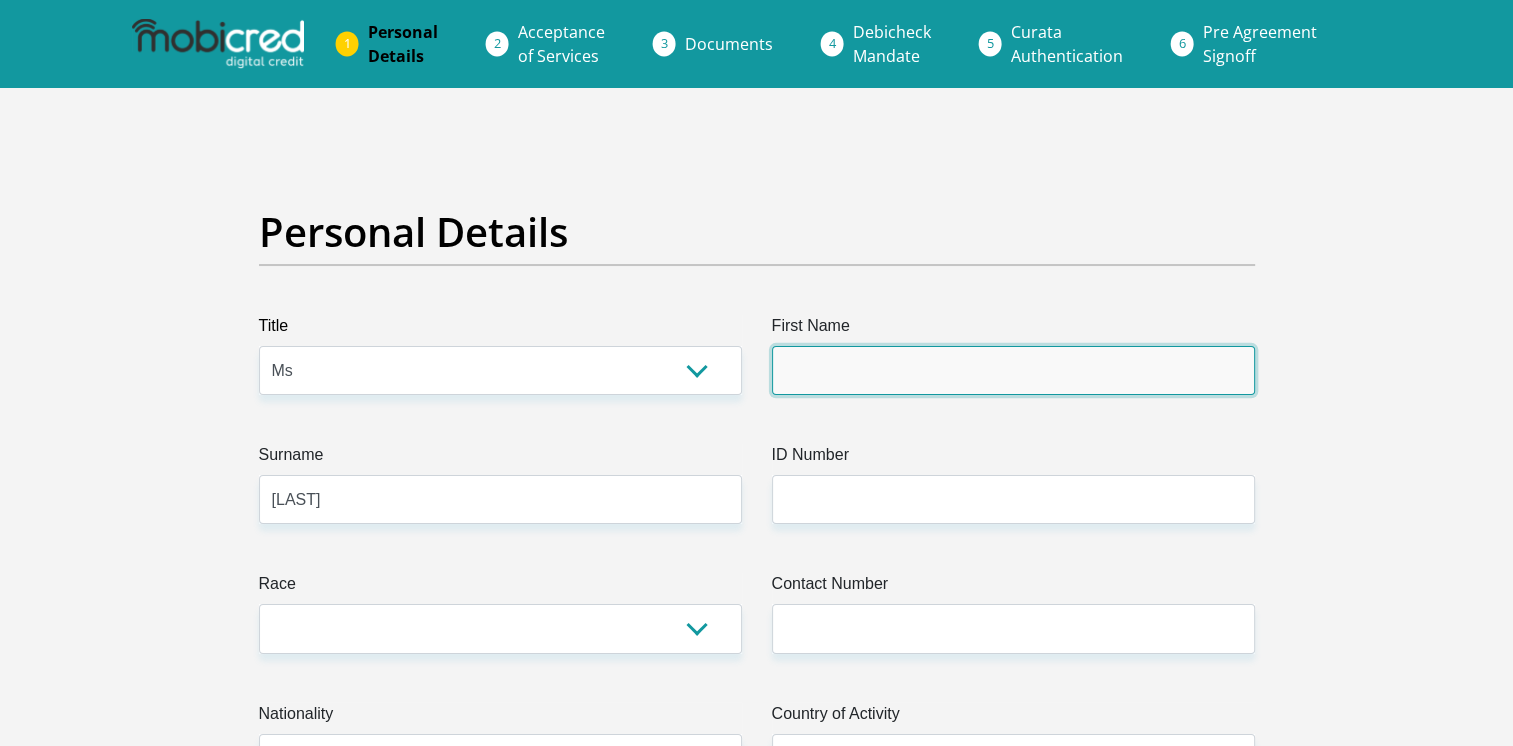 type on "[FIRST]" 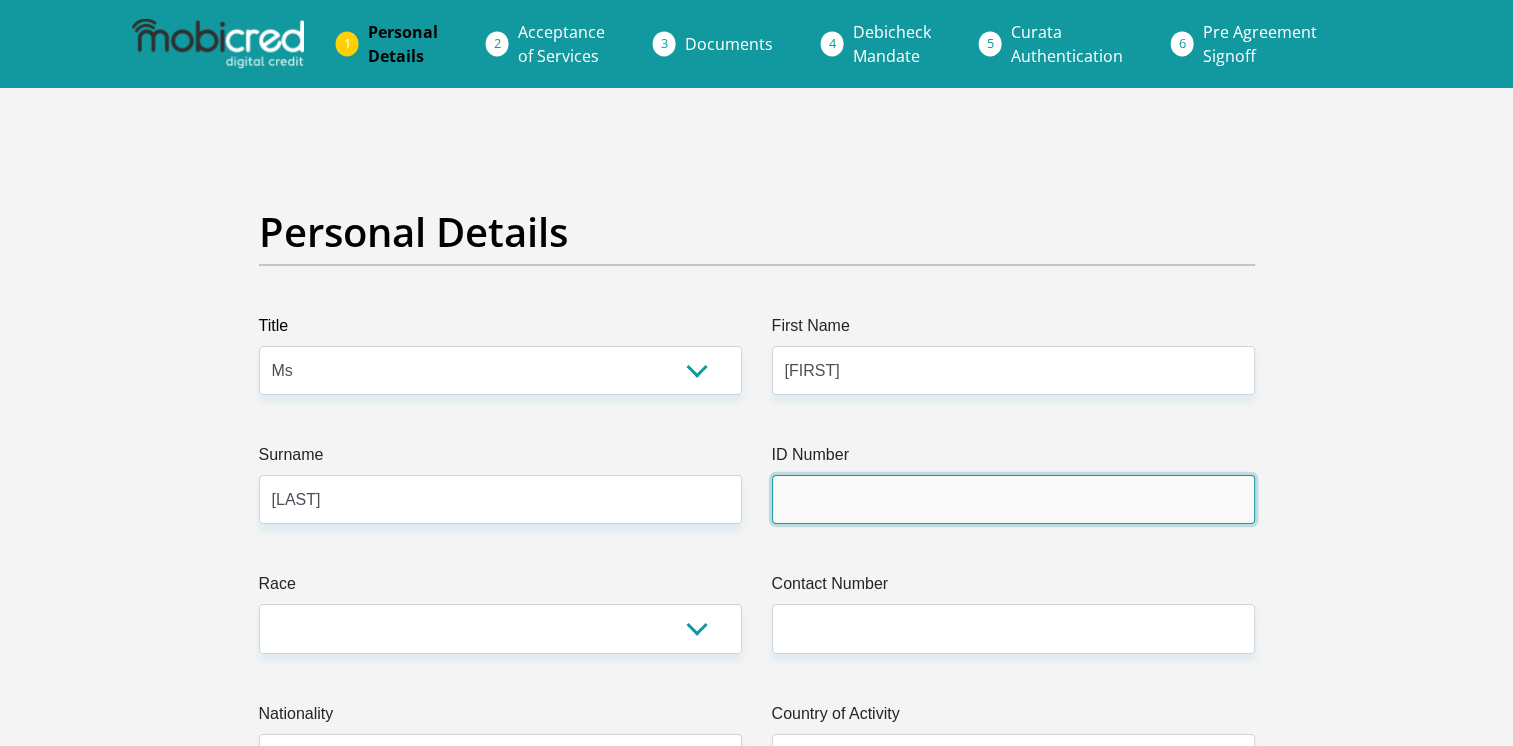 type on "[NUMBER]" 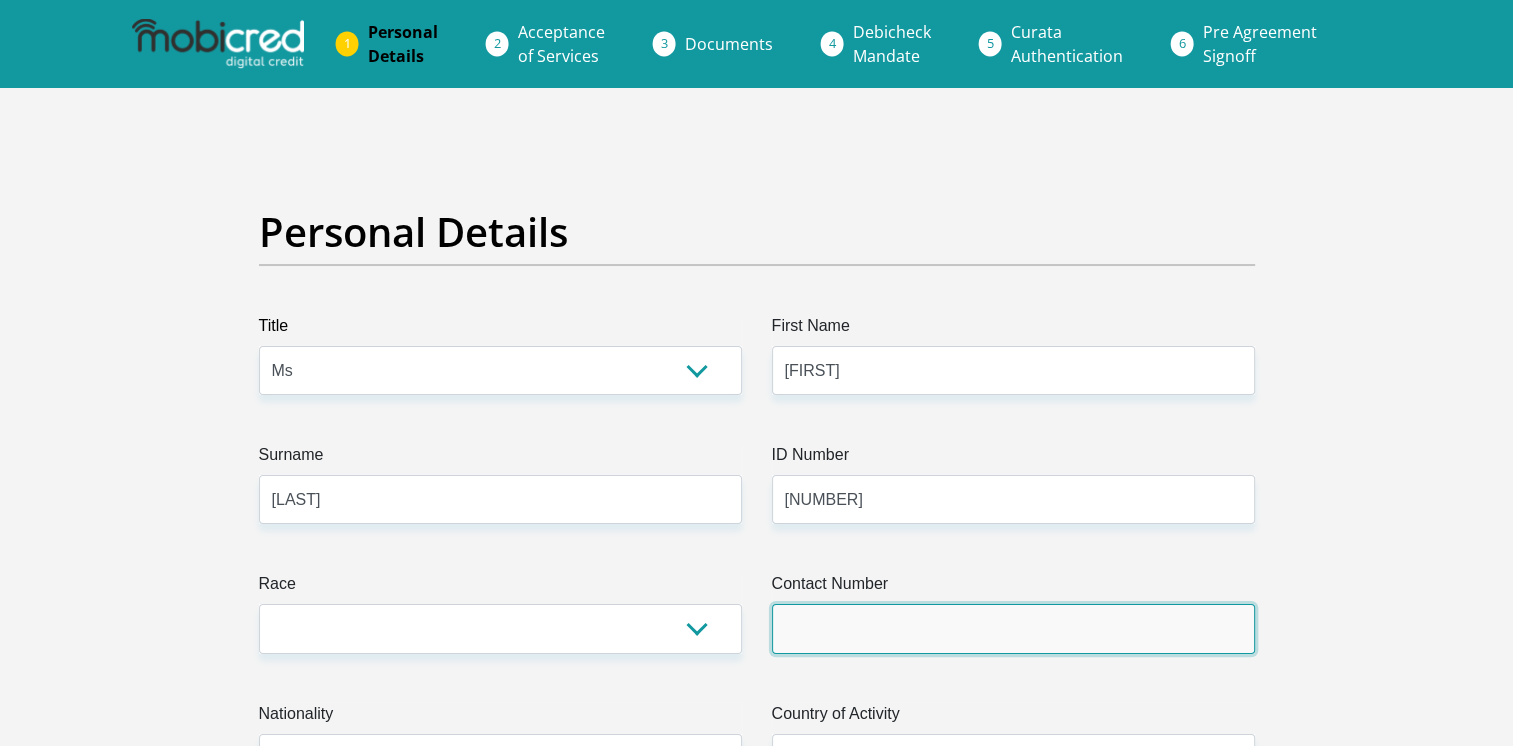 type on "[PHONE]" 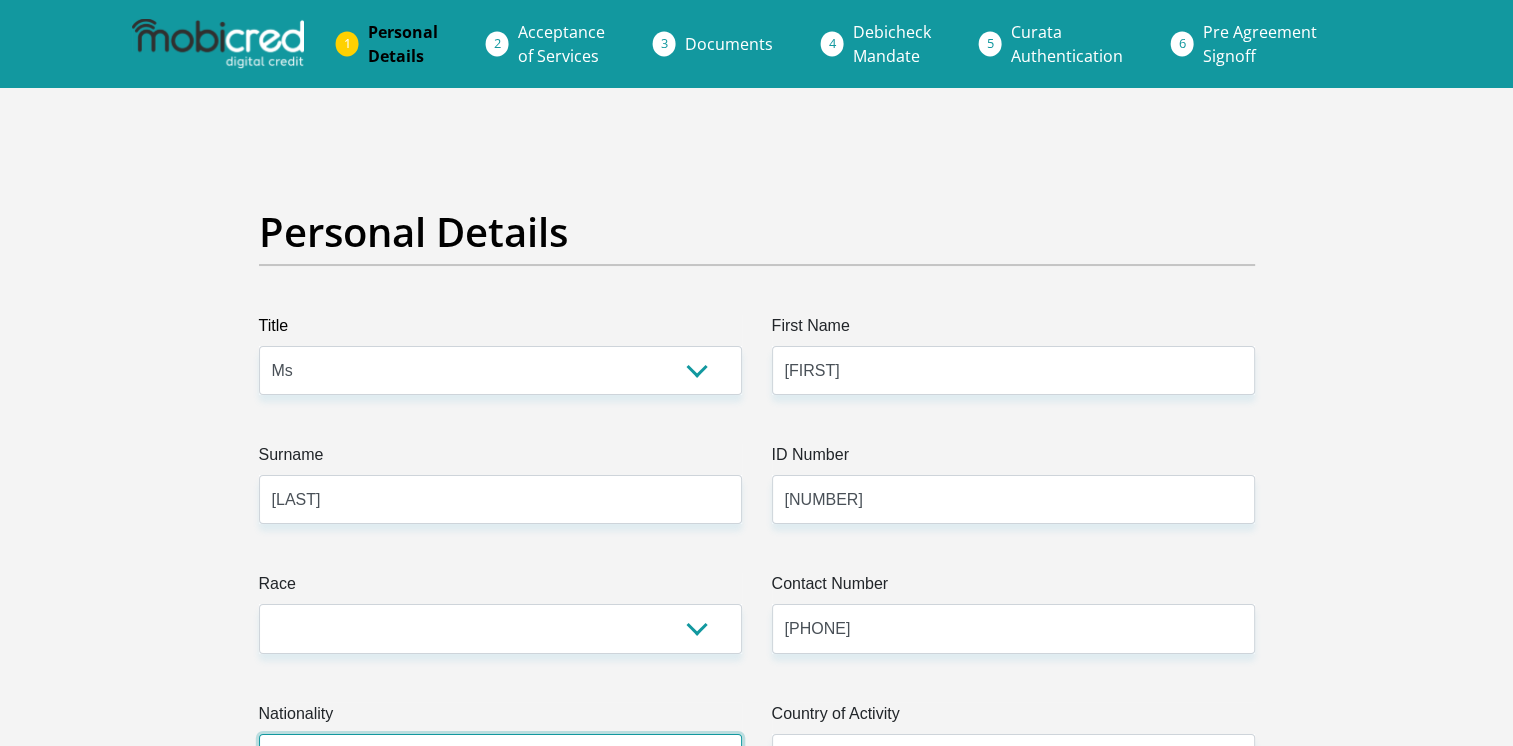 select on "ZAF" 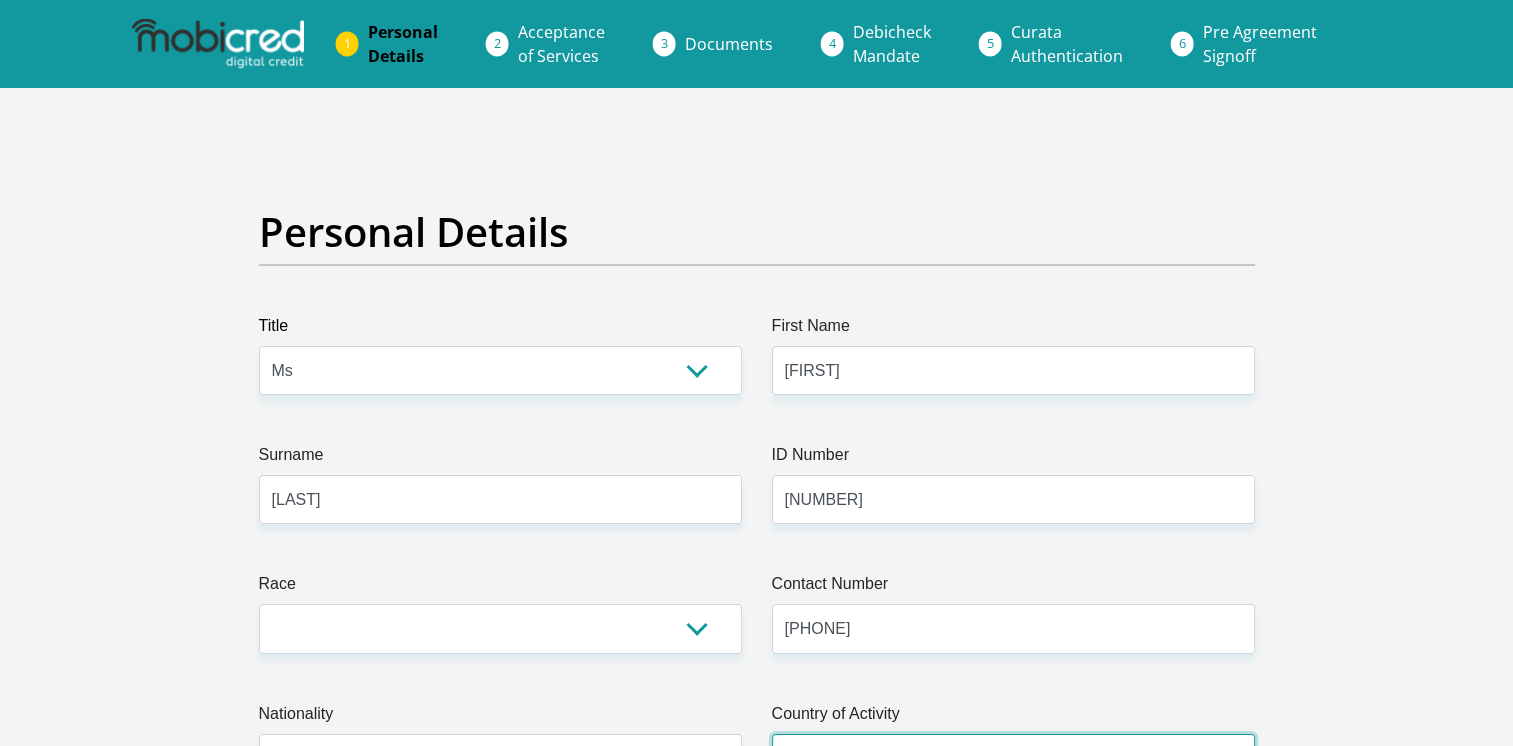select on "ZAF" 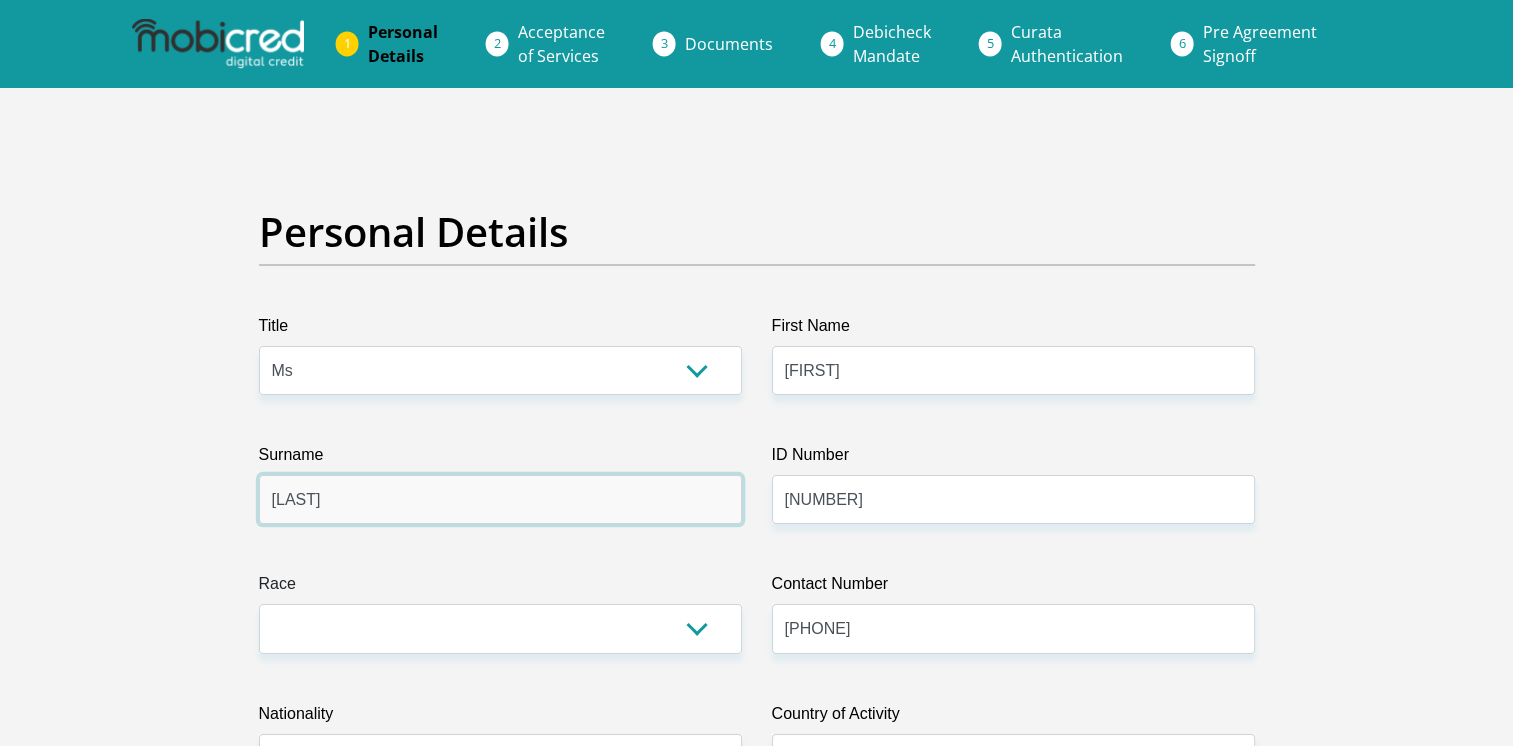 click on "[LAST]" at bounding box center [500, 499] 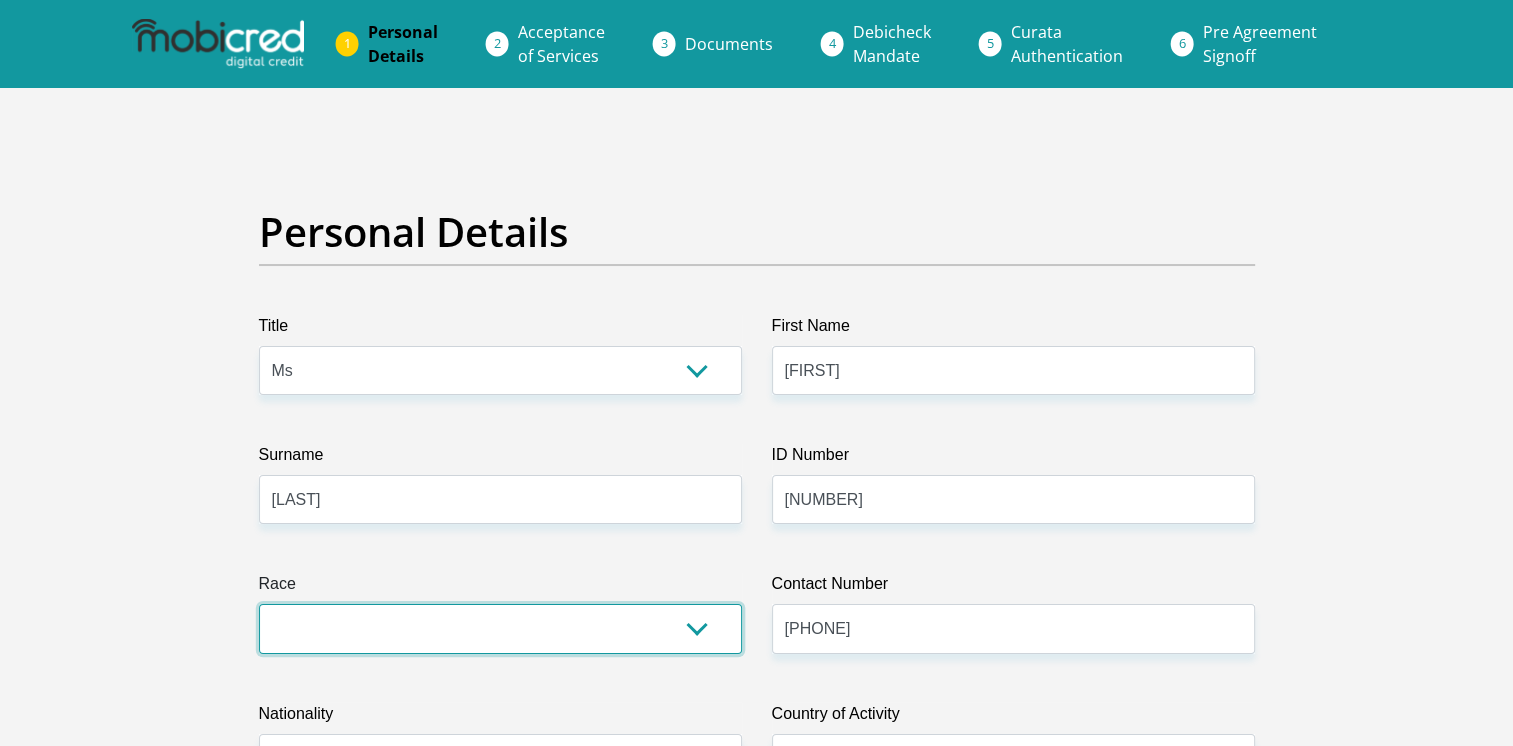 click on "Black
Coloured
Indian
White
Other" at bounding box center (500, 628) 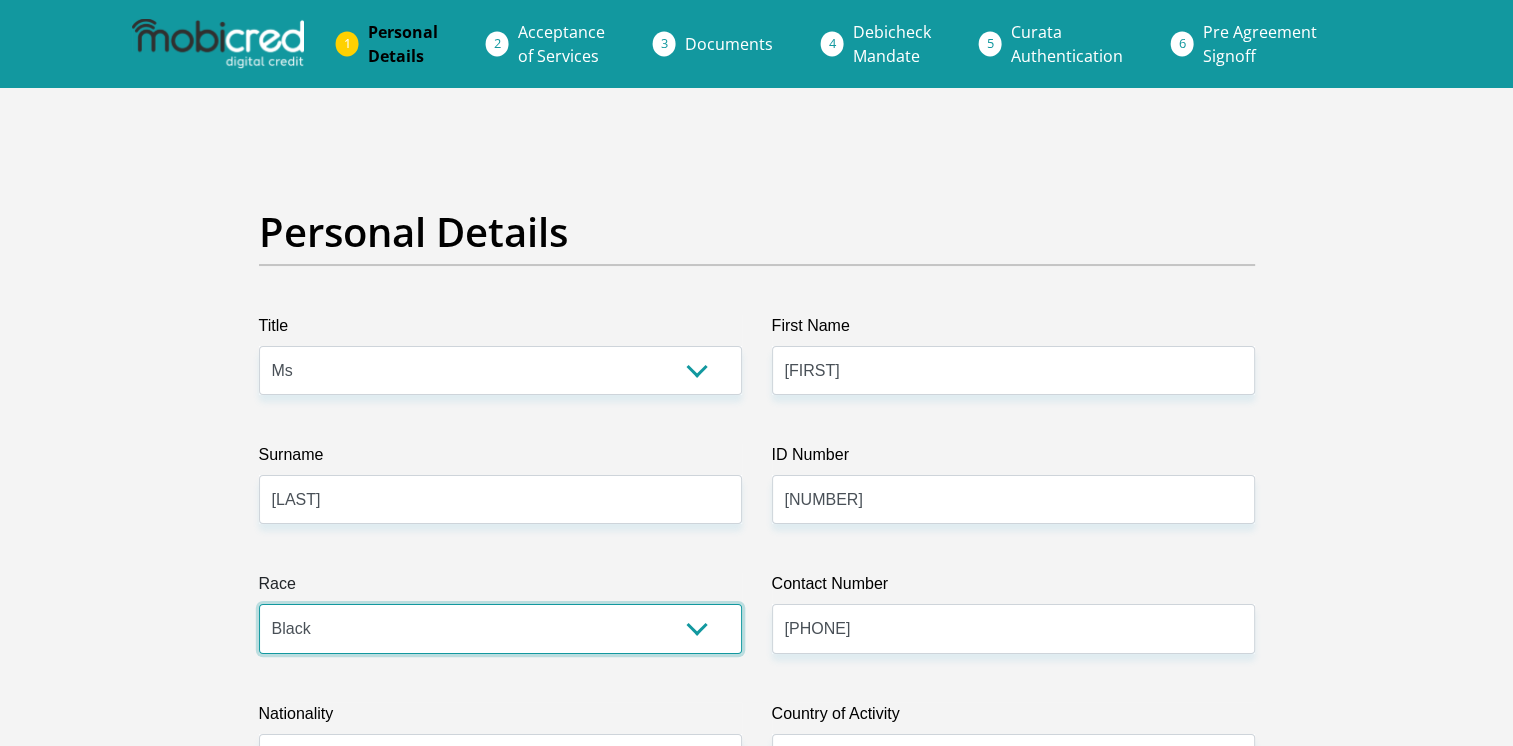 click on "Black
Coloured
Indian
White
Other" at bounding box center (500, 628) 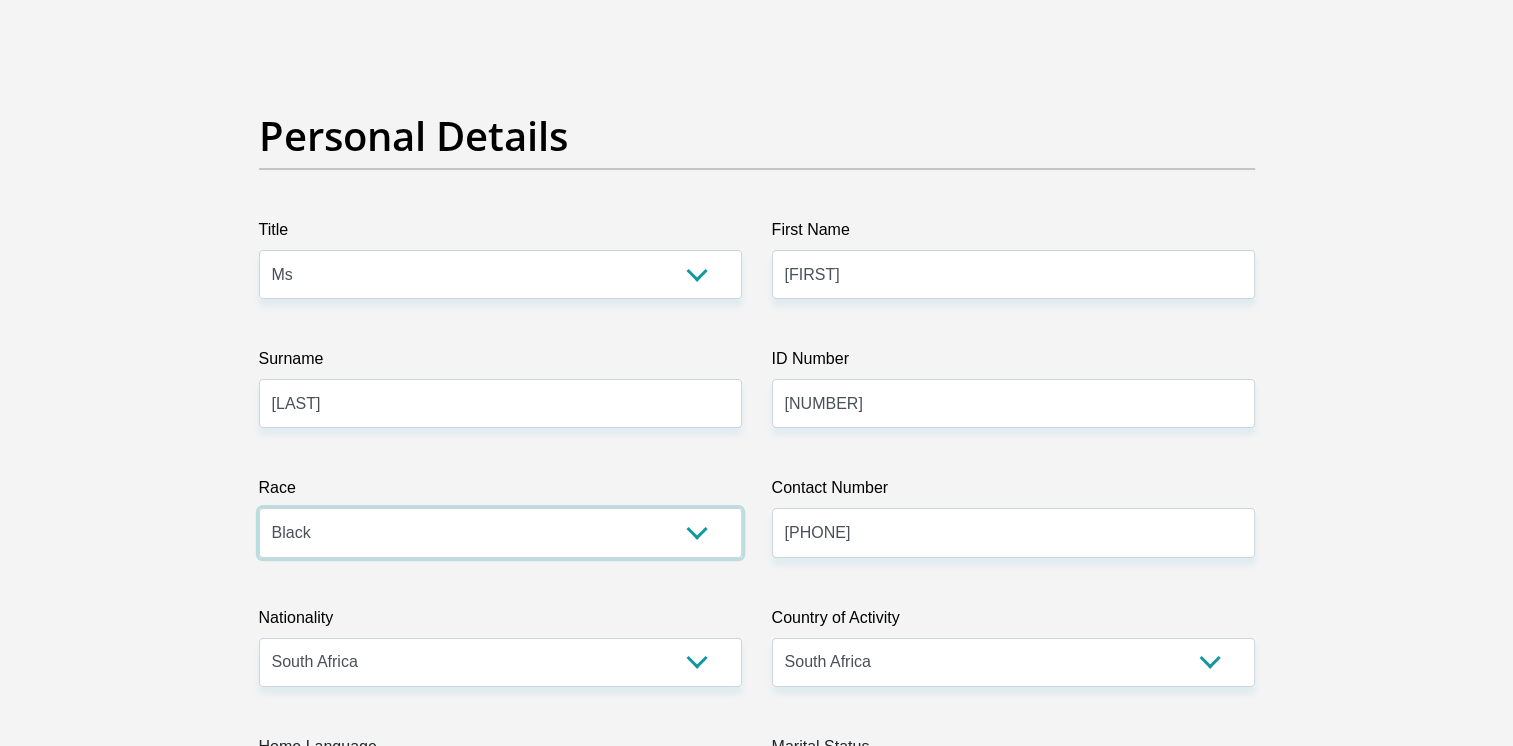 scroll, scrollTop: 300, scrollLeft: 0, axis: vertical 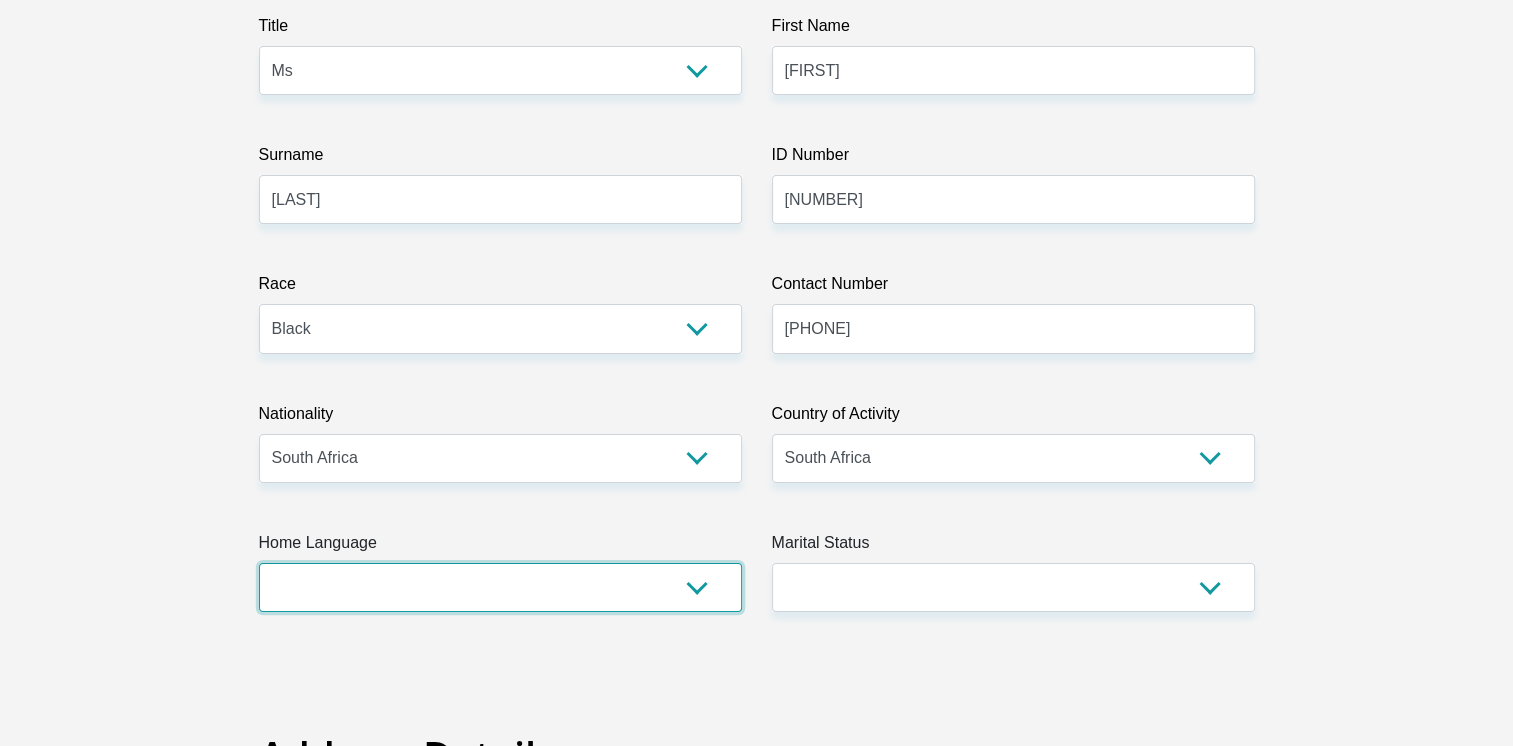 click on "Afrikaans
English
Sepedi
South Ndebele
Southern Sotho
Swati
Tsonga
Tswana
Venda
Xhosa
Zulu
Other" at bounding box center [500, 587] 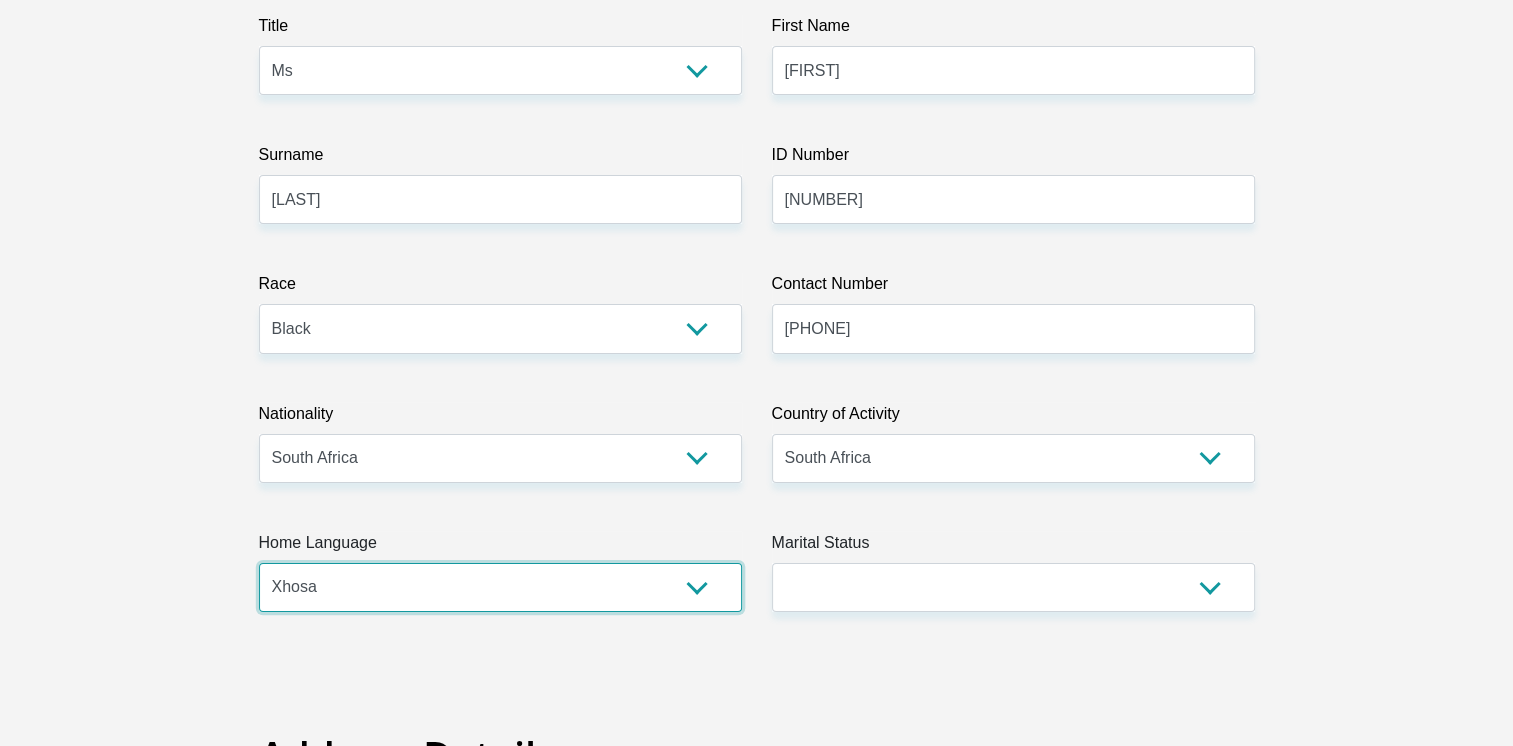 click on "Afrikaans
English
Sepedi
South Ndebele
Southern Sotho
Swati
Tsonga
Tswana
Venda
Xhosa
Zulu
Other" at bounding box center [500, 587] 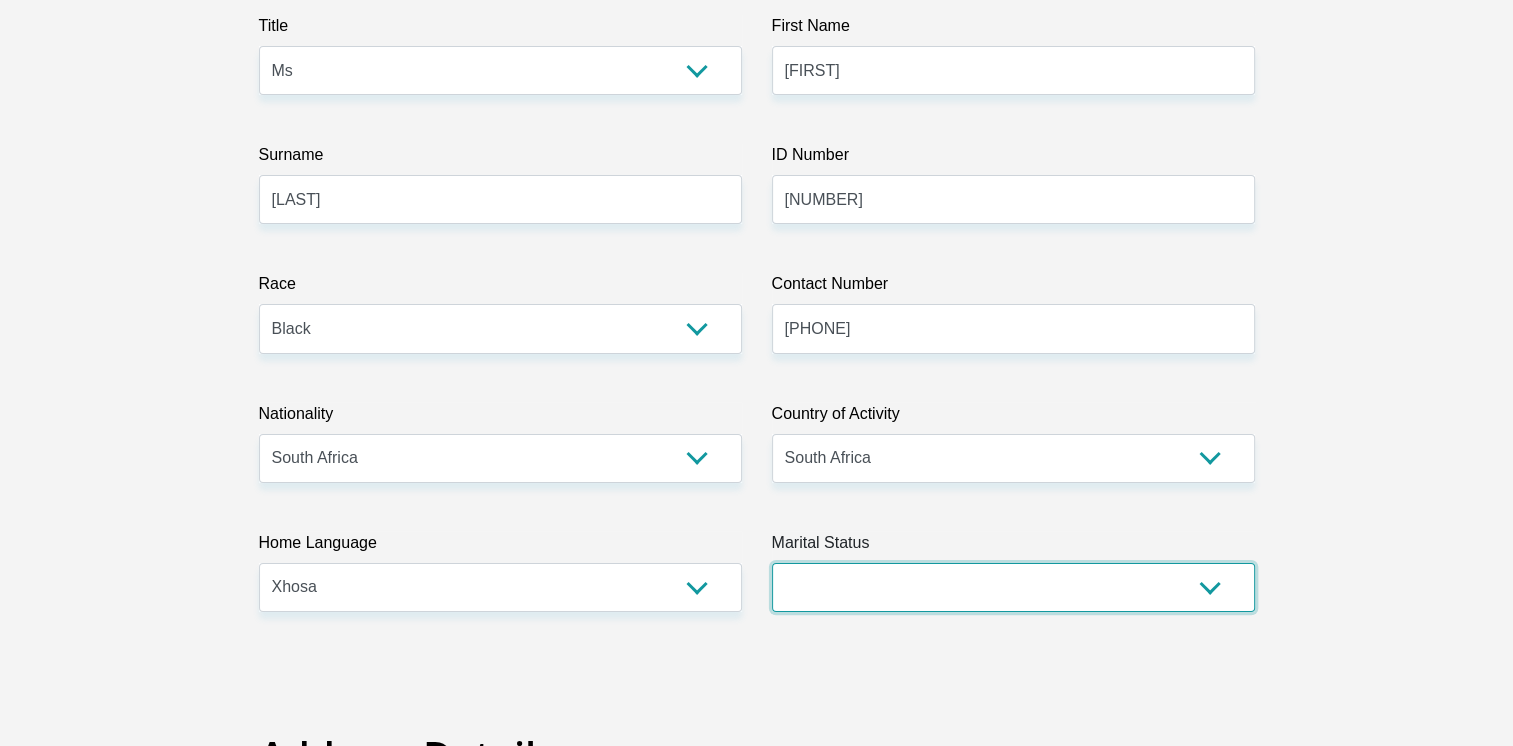drag, startPoint x: 1004, startPoint y: 571, endPoint x: 1039, endPoint y: 570, distance: 35.014282 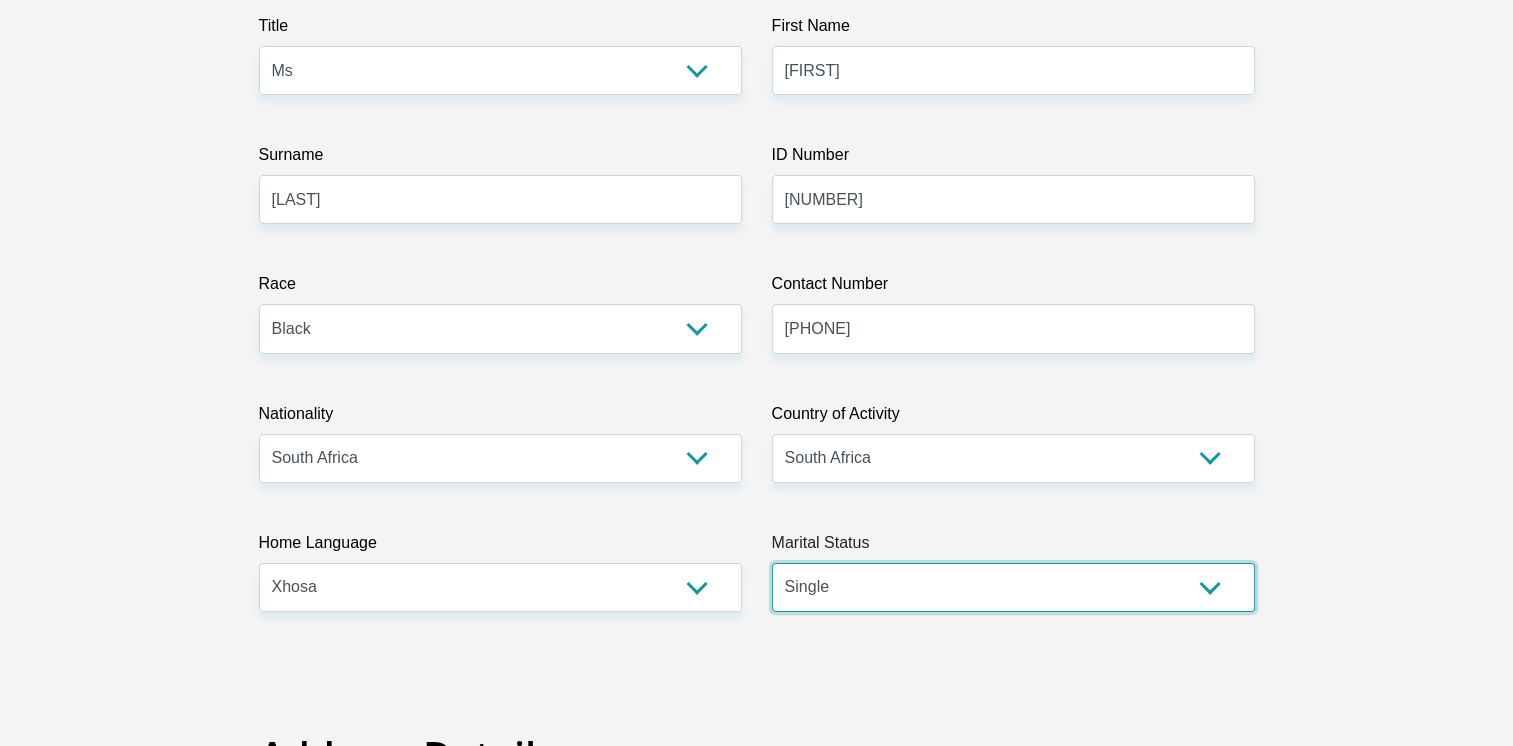click on "Married ANC
Single
Divorced
Widowed
Married COP or Customary Law" at bounding box center (1013, 587) 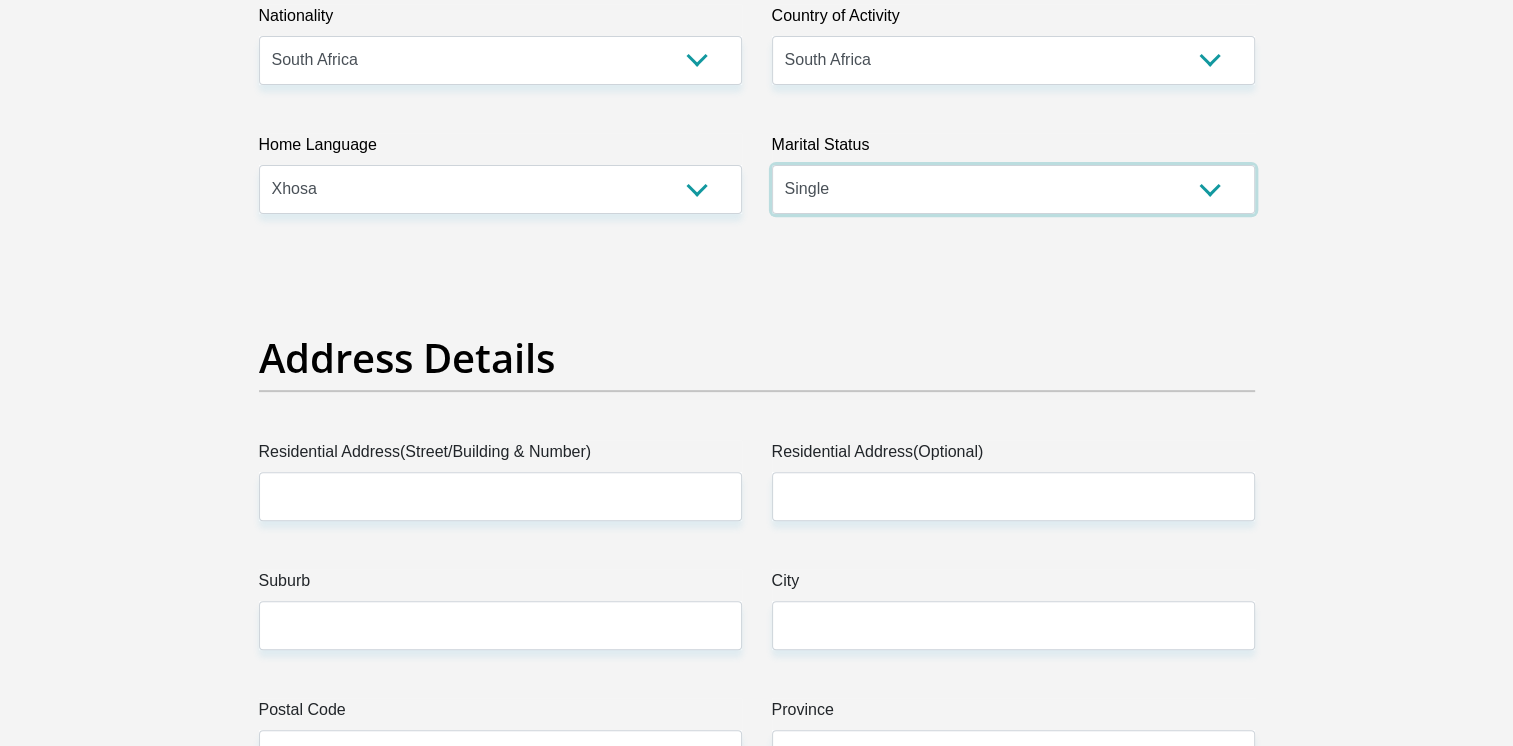 scroll, scrollTop: 700, scrollLeft: 0, axis: vertical 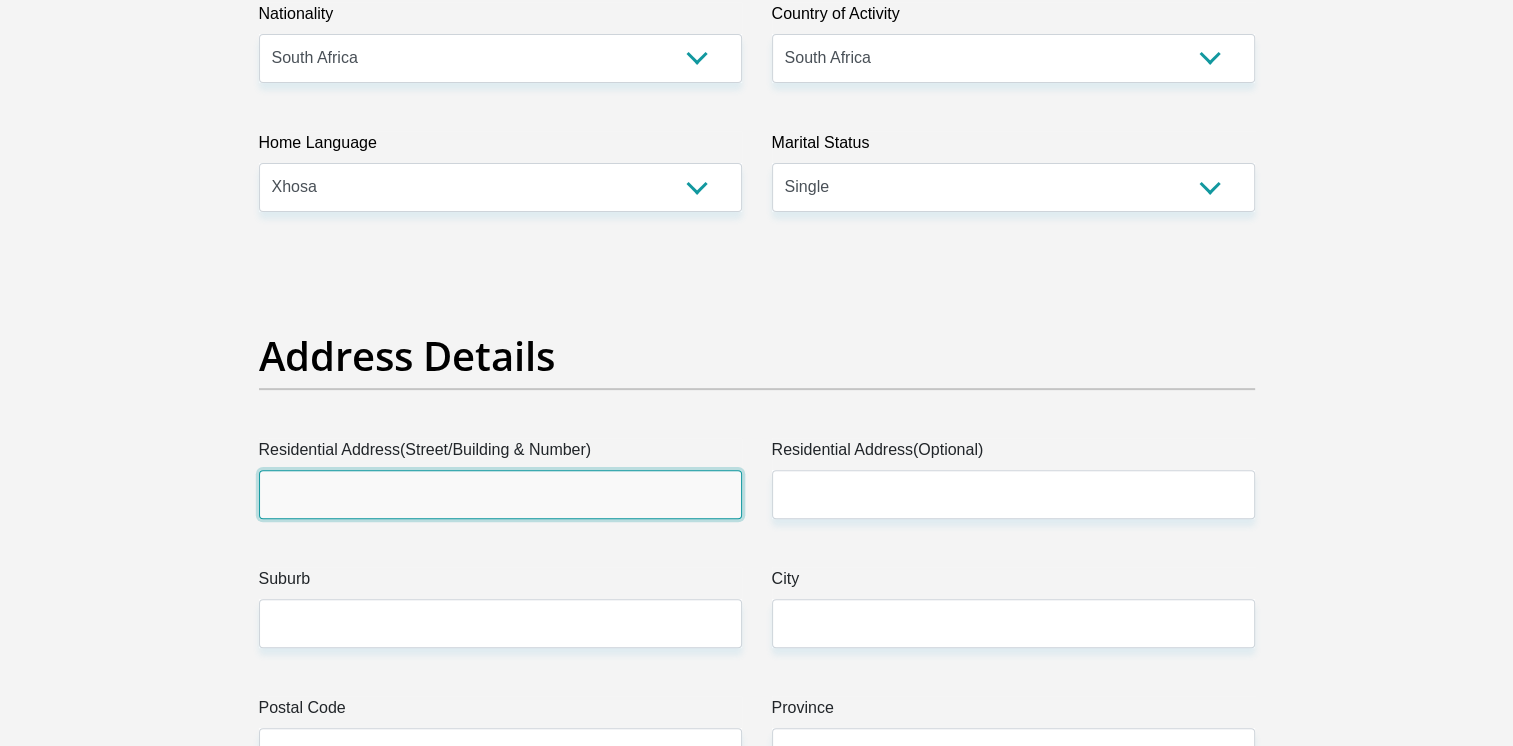 click on "Residential Address(Street/Building & Number)" at bounding box center (500, 494) 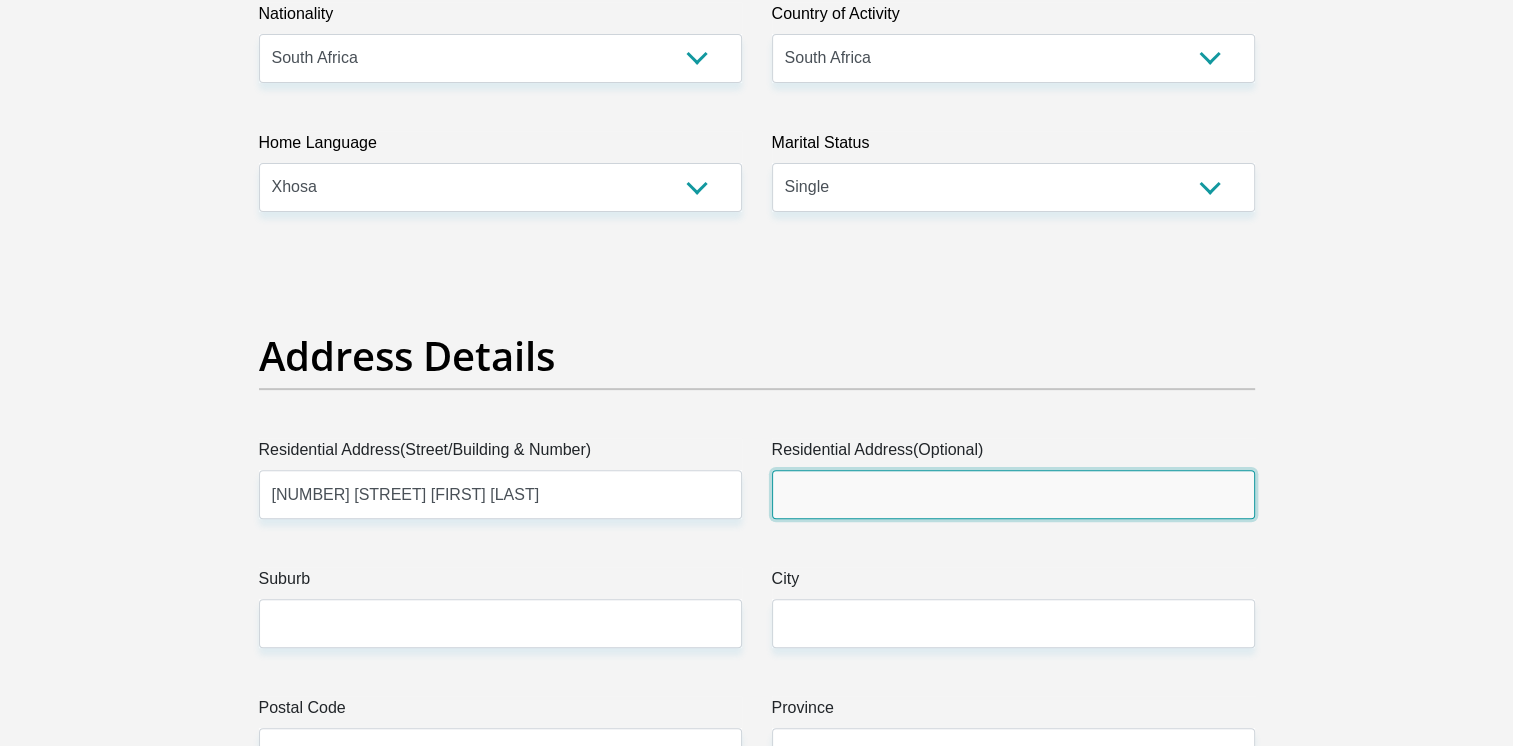 type on "KIMBERLEY NORTH" 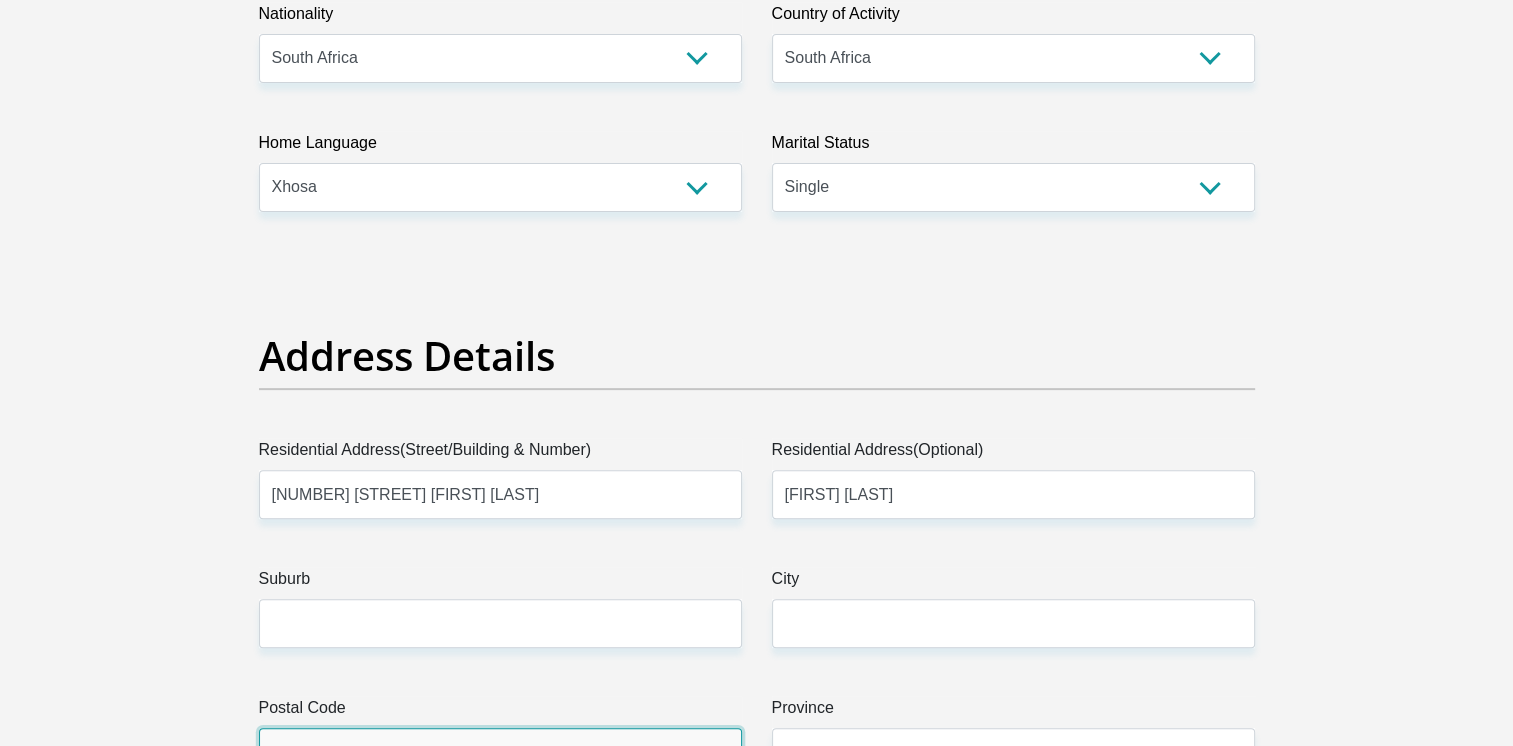 type on "8345" 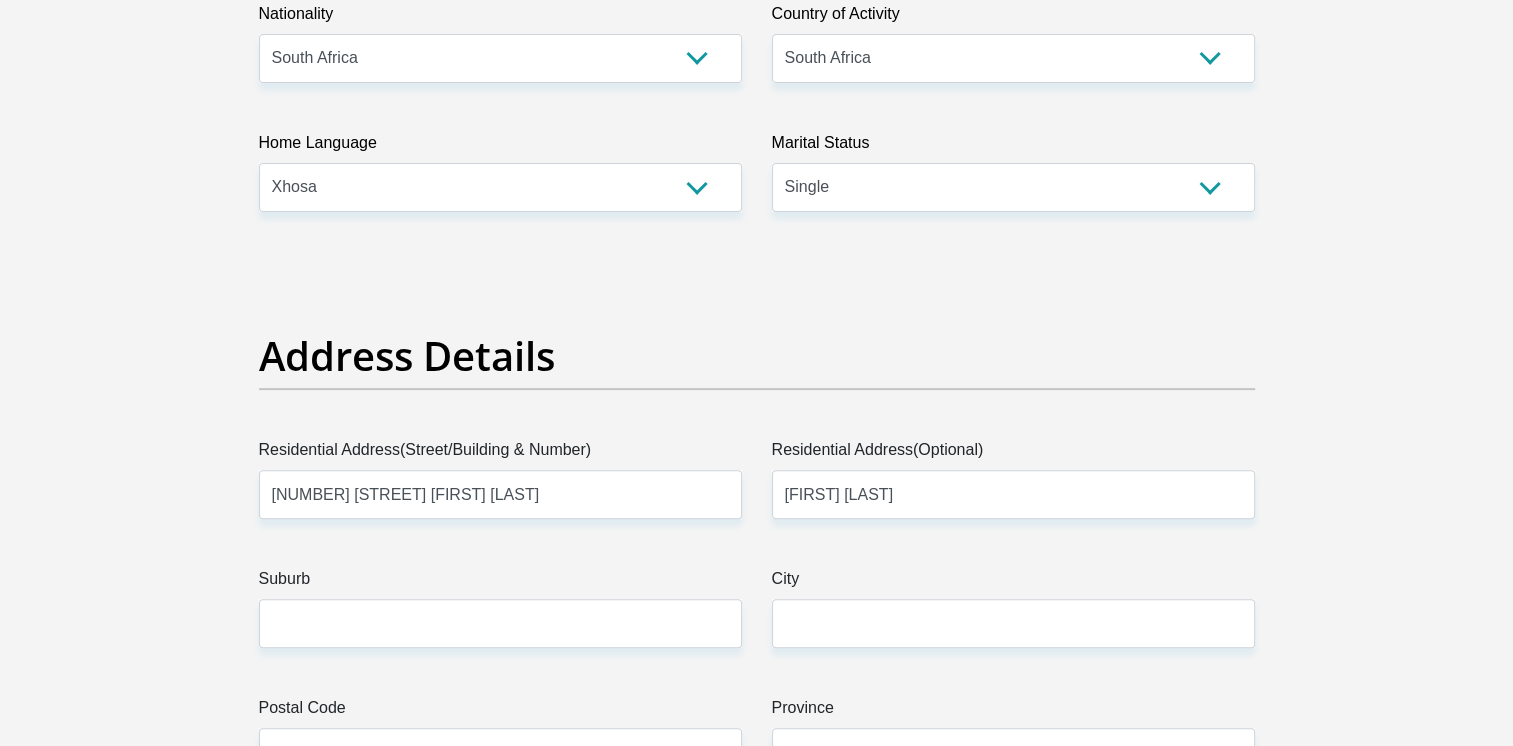 type on "lilithanonkwelo715@gmail.com" 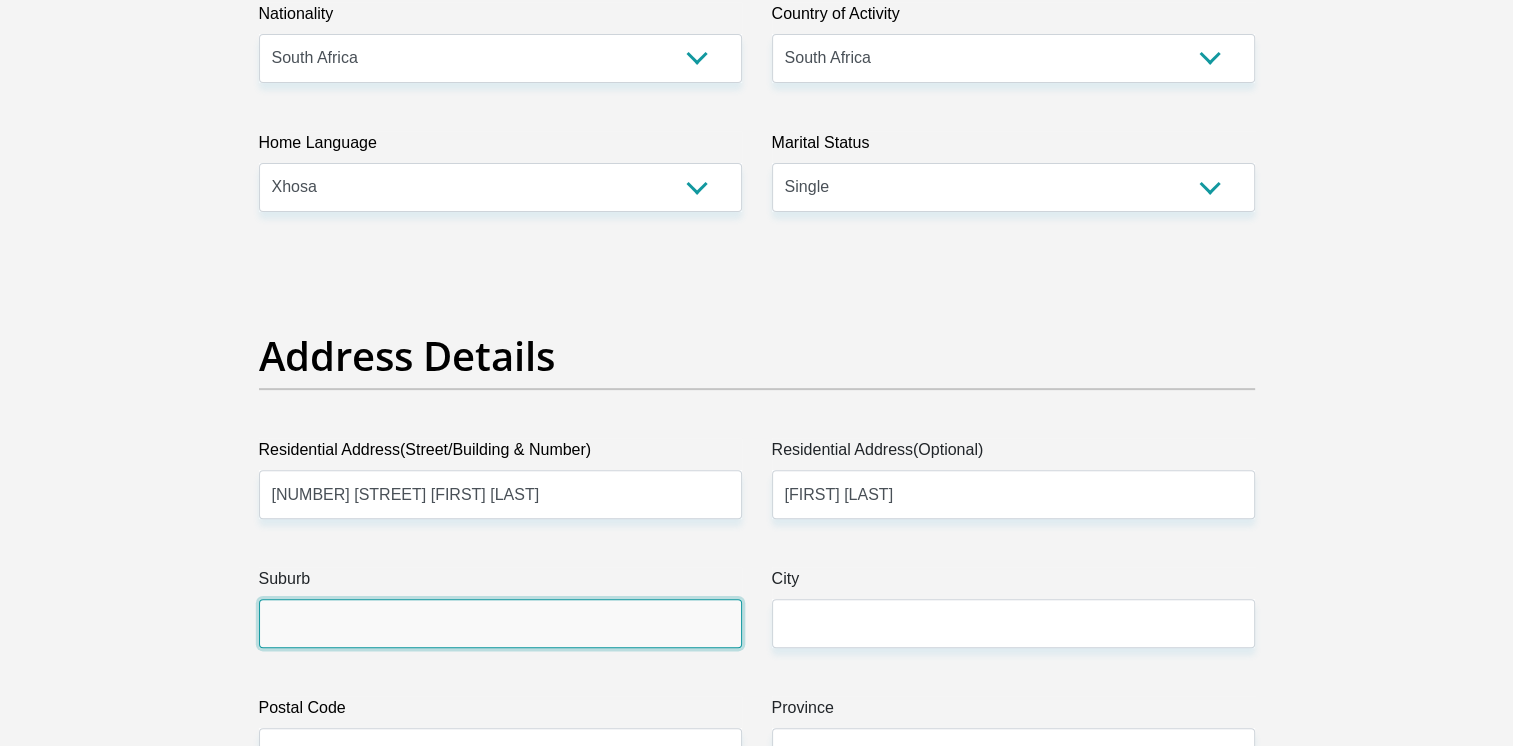 click on "Suburb" at bounding box center (500, 623) 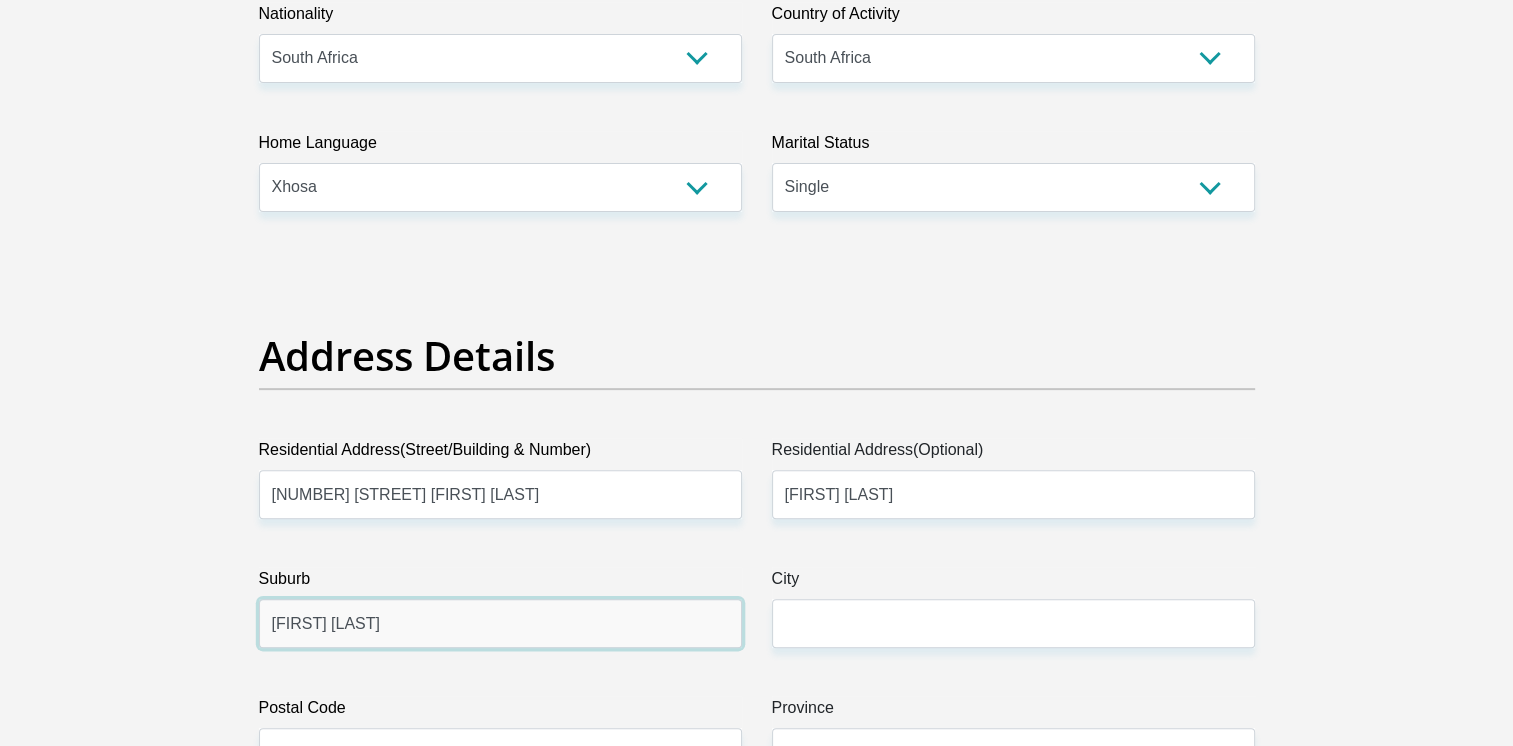 type on "kimberley north" 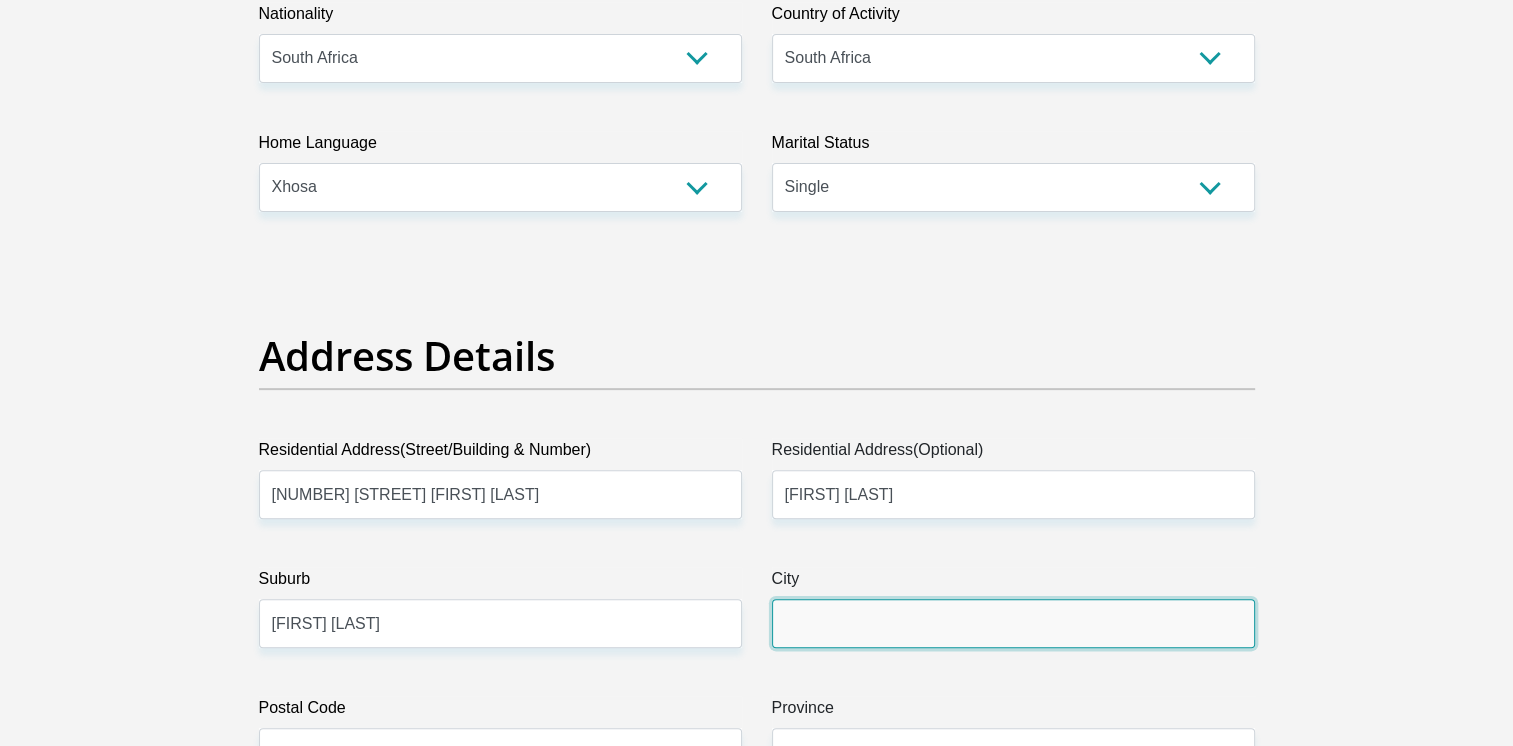 click on "City" at bounding box center [1013, 623] 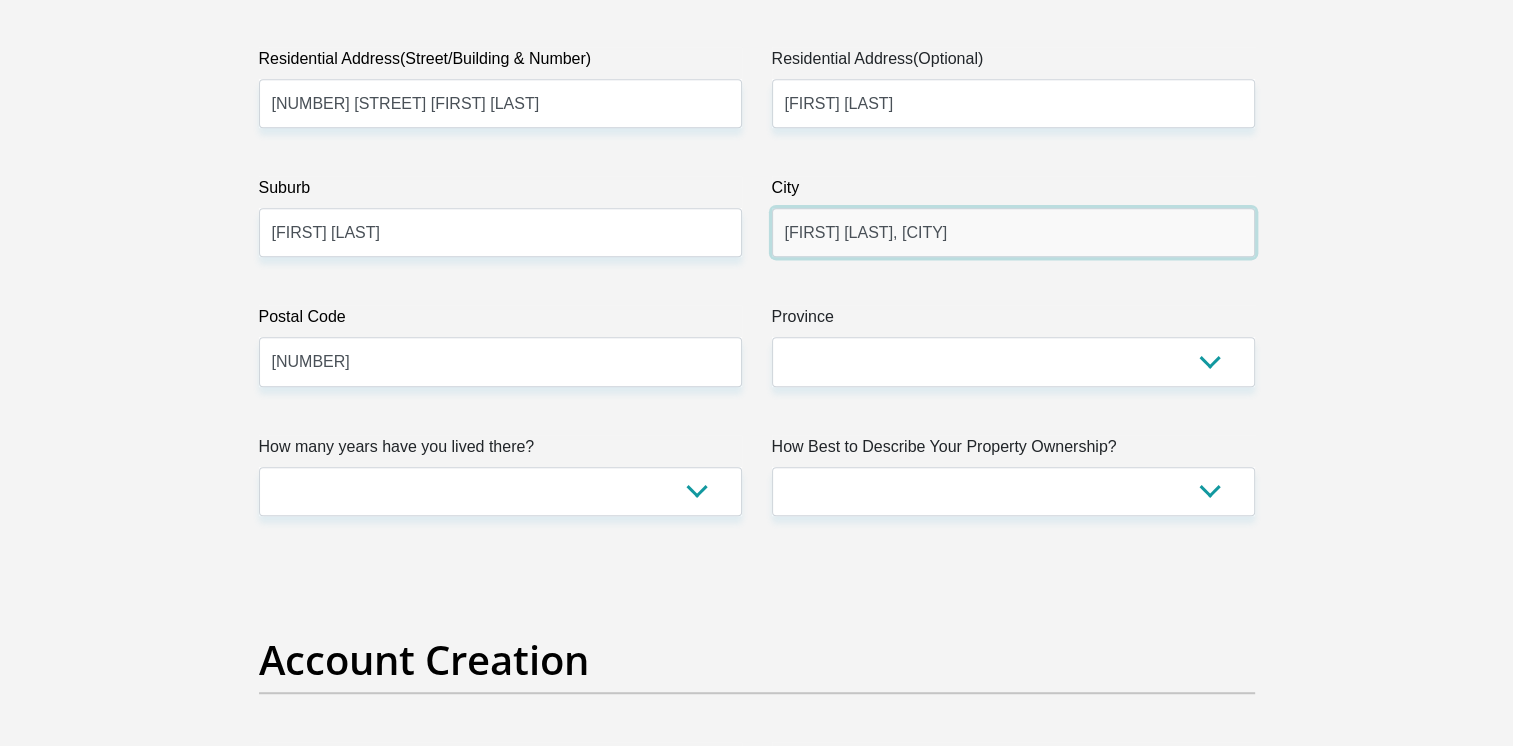 scroll, scrollTop: 1200, scrollLeft: 0, axis: vertical 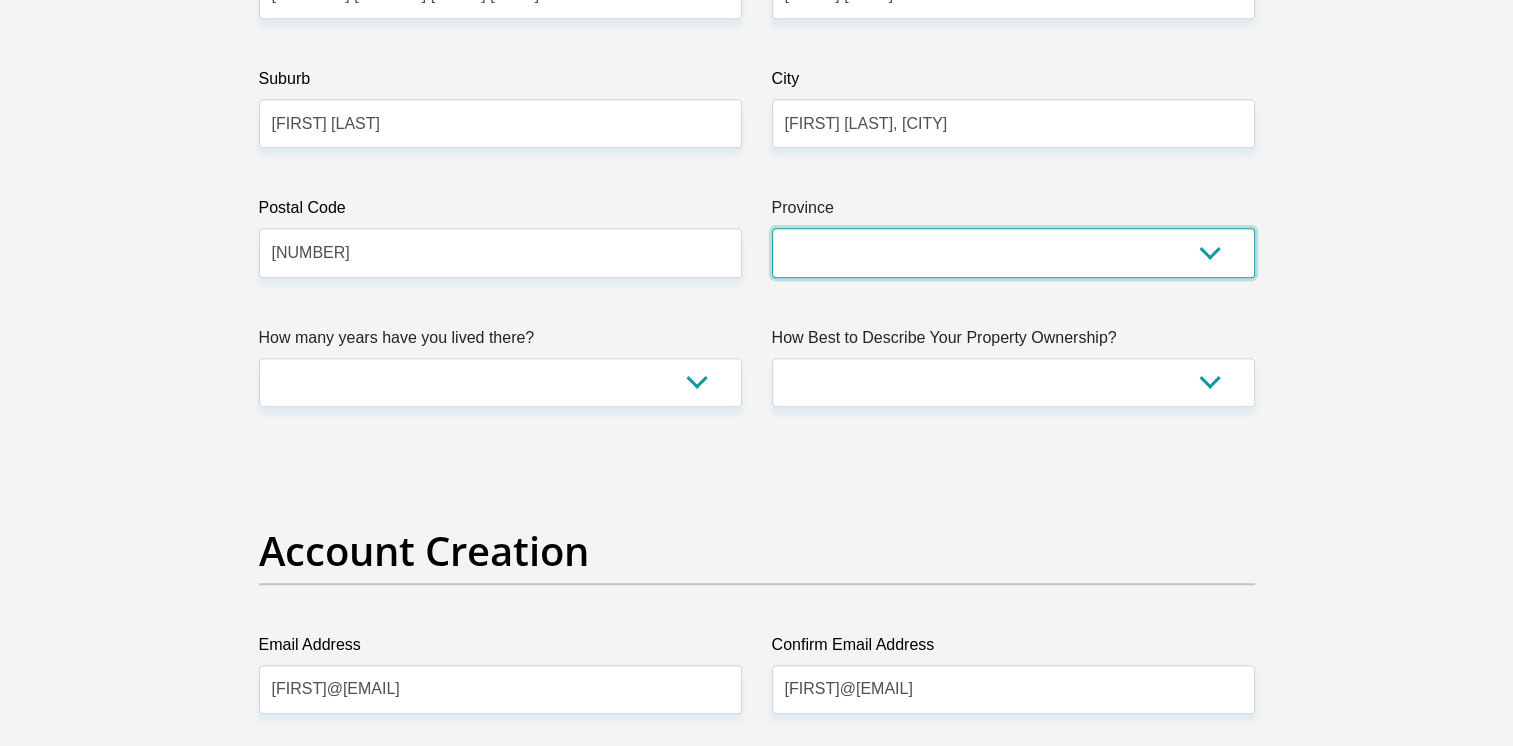 click on "Eastern Cape
Free State
Gauteng
KwaZulu-Natal
Limpopo
Mpumalanga
Northern Cape
North West
Western Cape" at bounding box center [1013, 252] 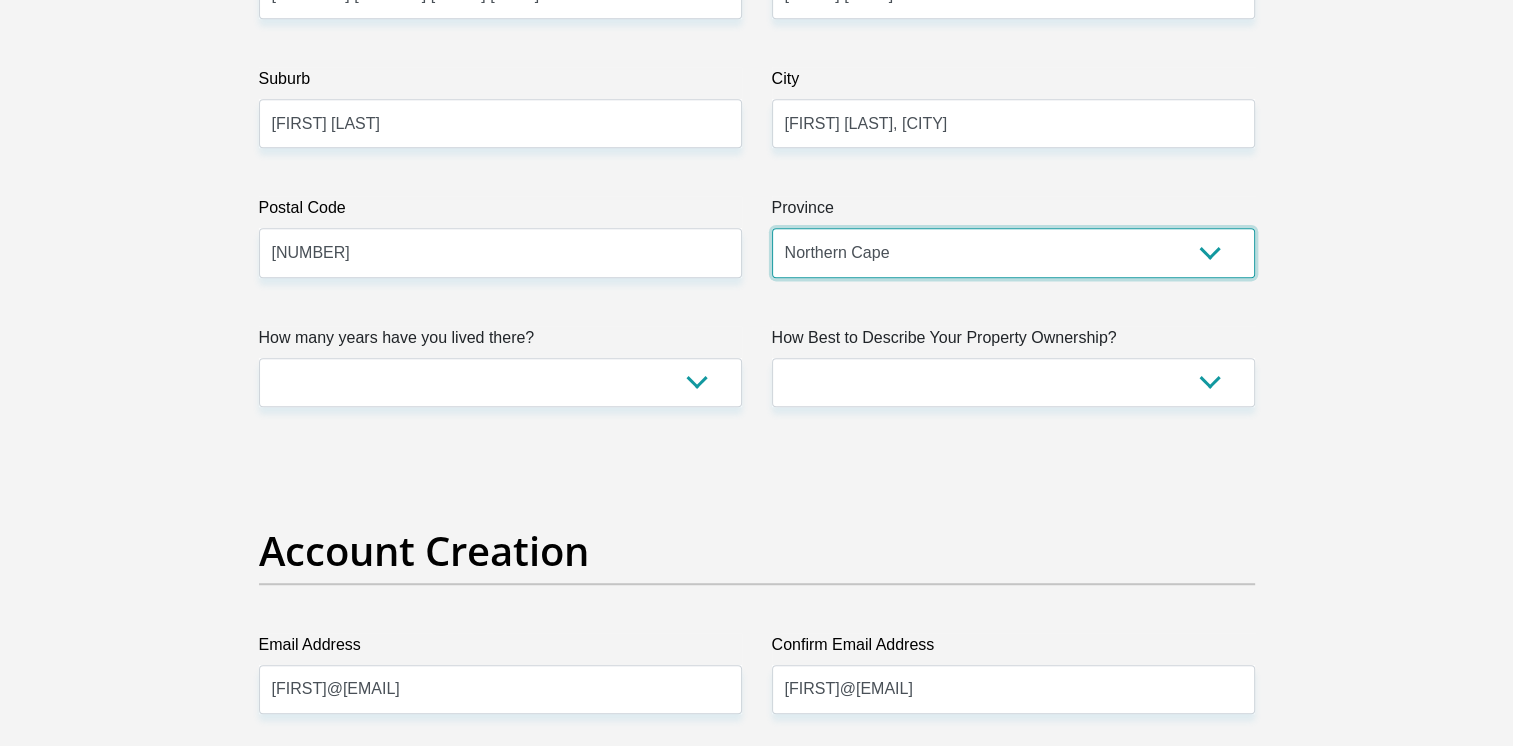 click on "Eastern Cape
Free State
Gauteng
KwaZulu-Natal
Limpopo
Mpumalanga
Northern Cape
North West
Western Cape" at bounding box center (1013, 252) 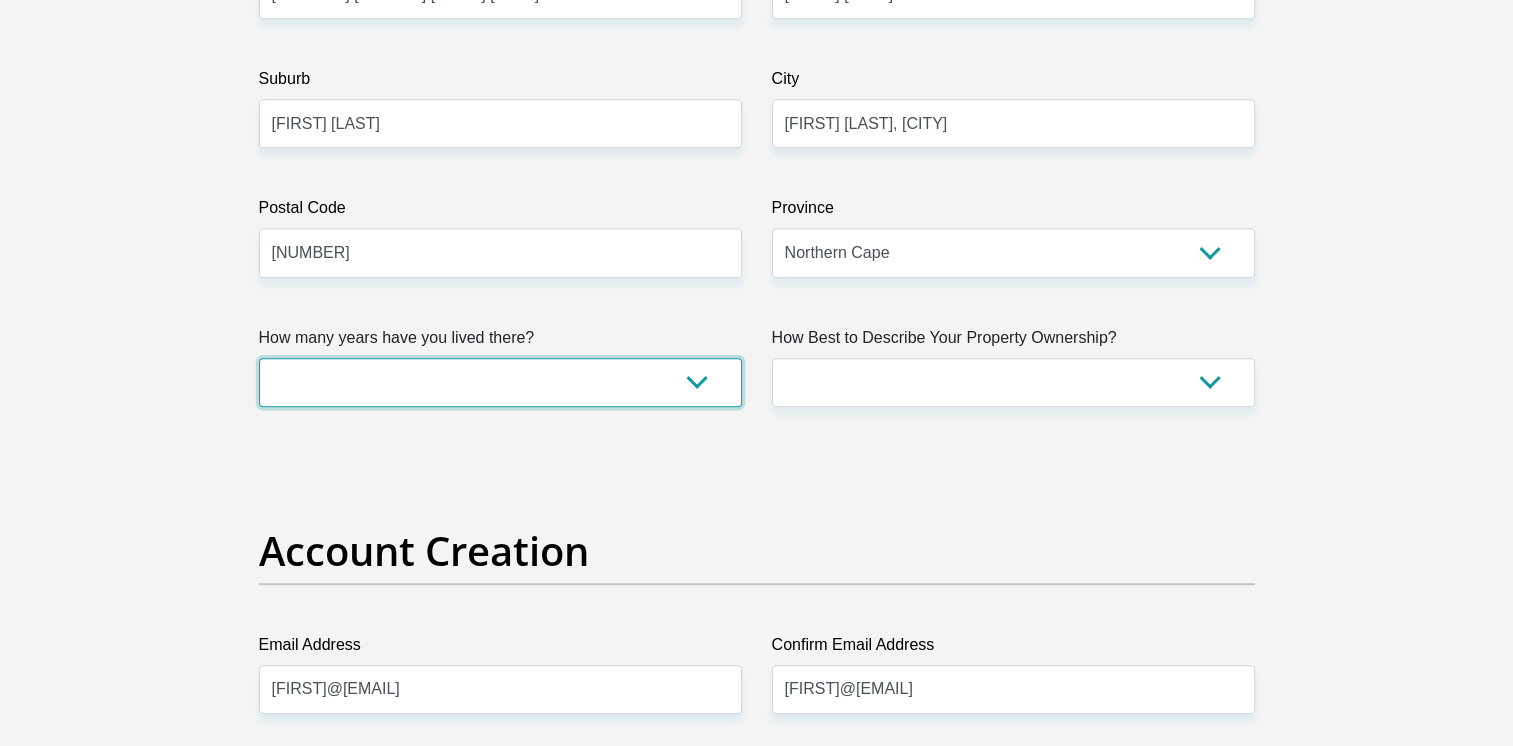 click on "less than 1 year
1-3 years
3-5 years
5+ years" at bounding box center (500, 382) 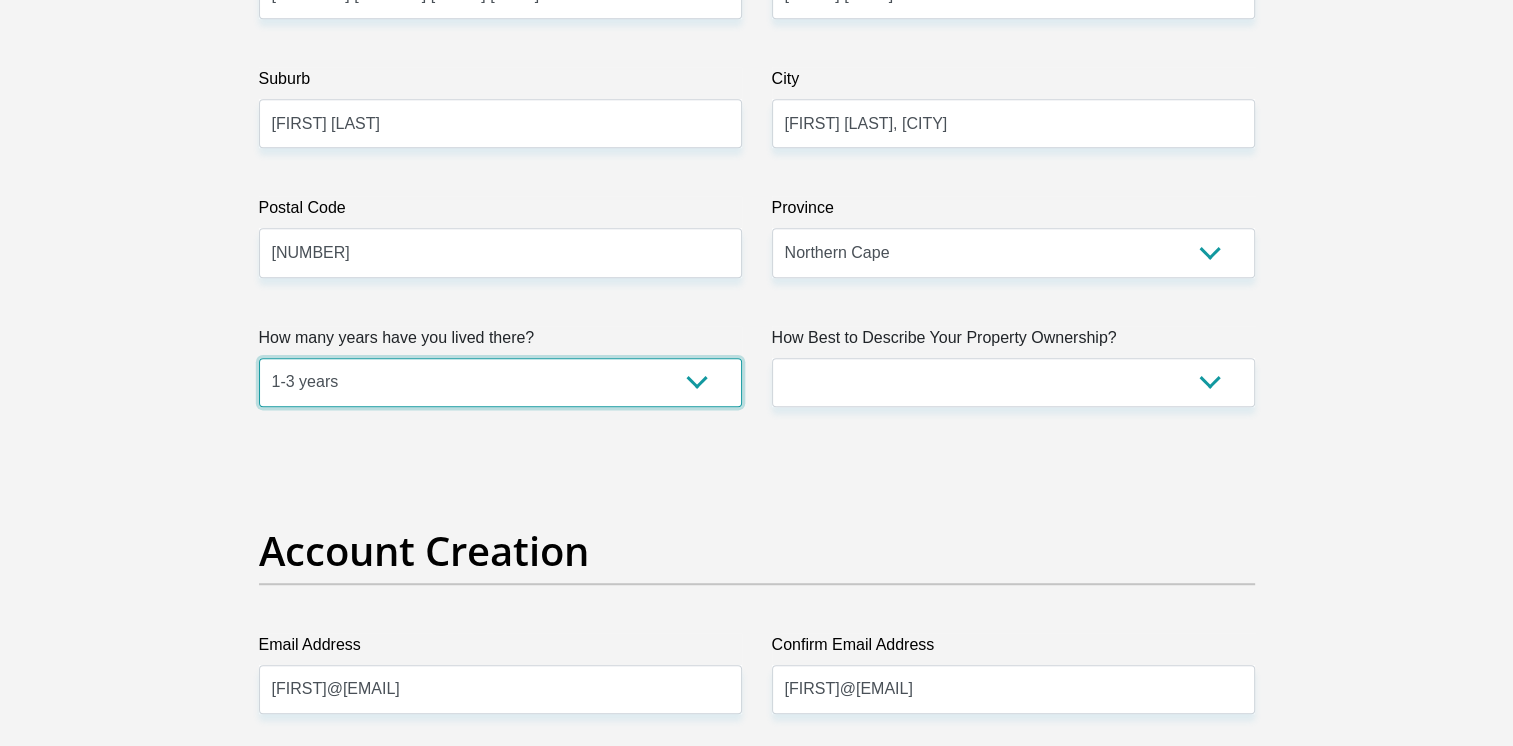 click on "less than 1 year
1-3 years
3-5 years
5+ years" at bounding box center (500, 382) 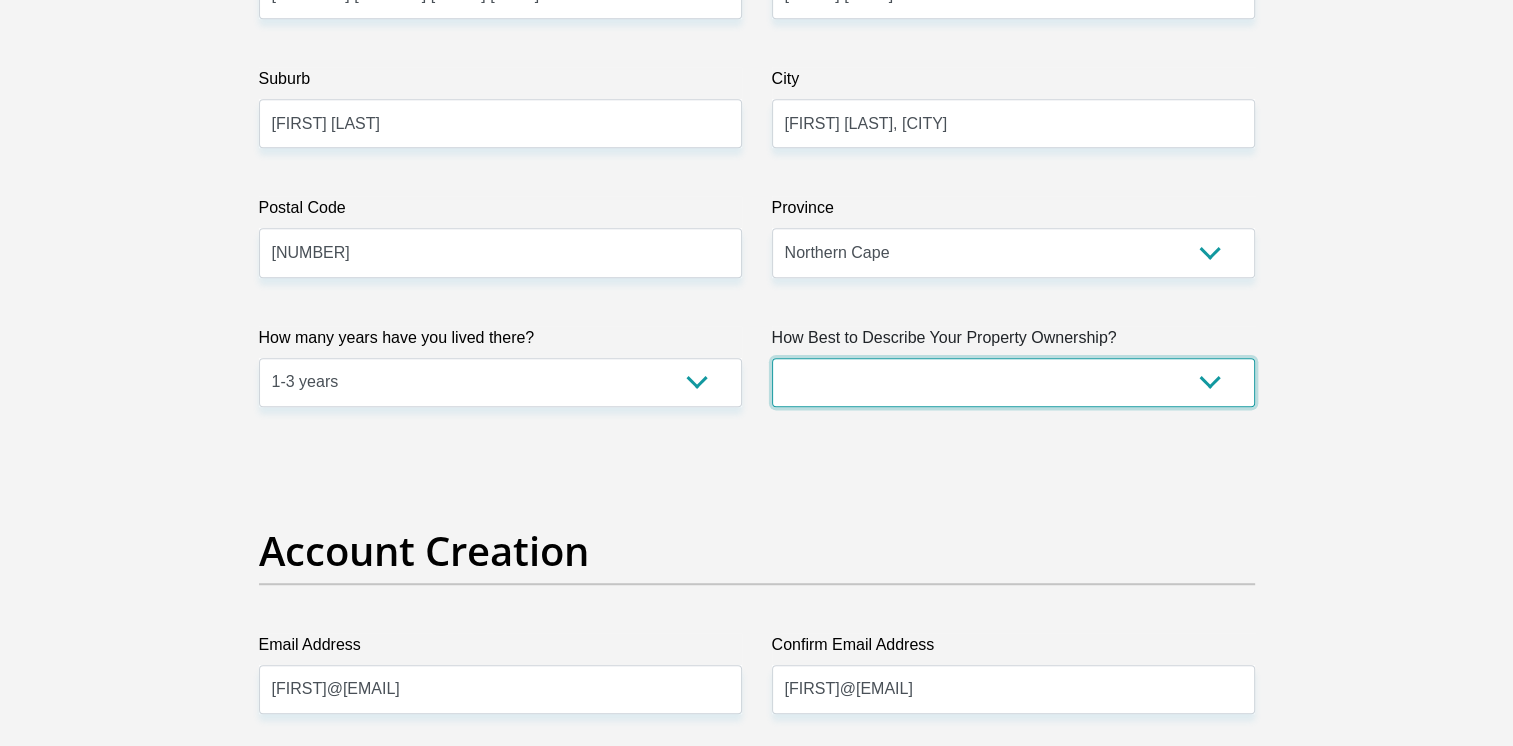 click on "Owned
Rented
Family Owned
Company Dwelling" at bounding box center [1013, 382] 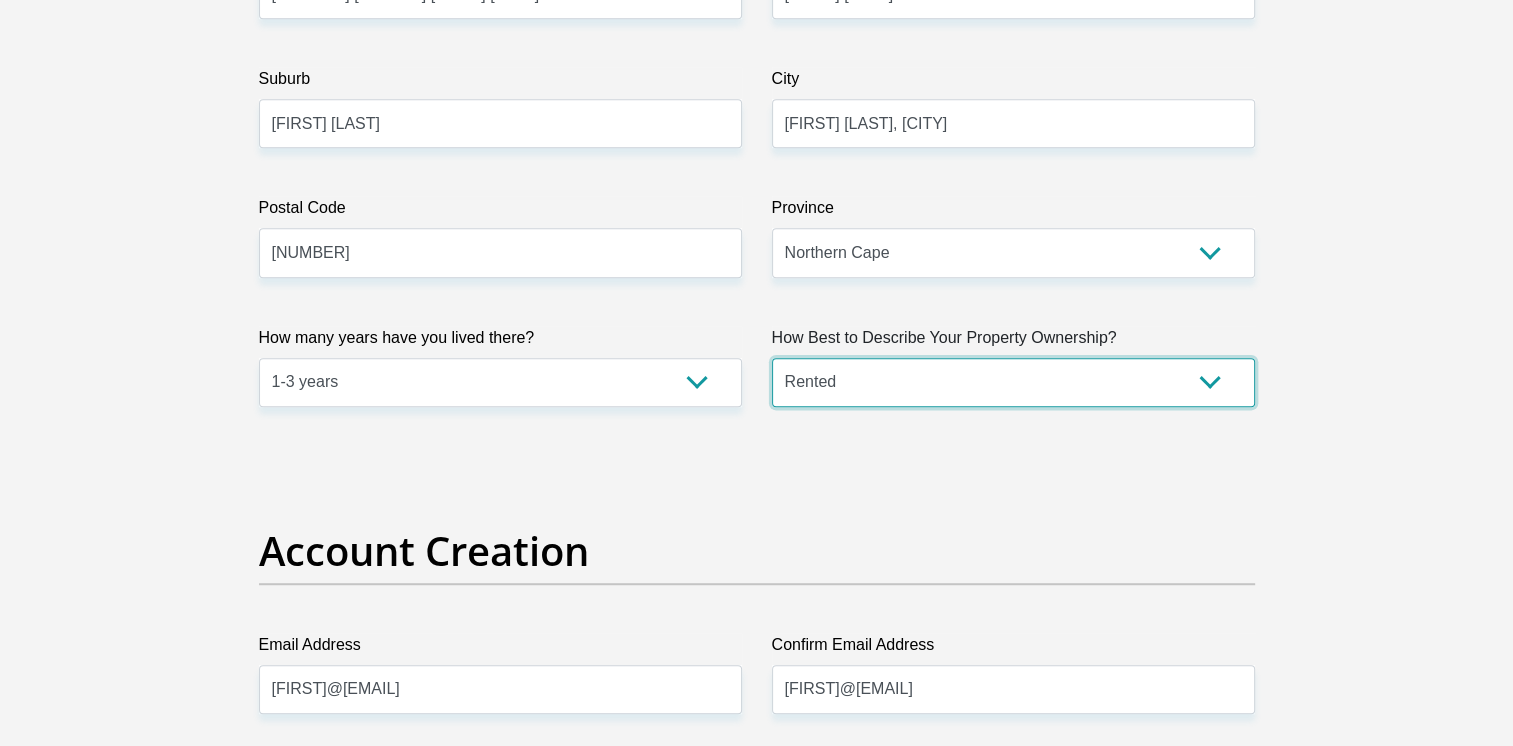 click on "Owned
Rented
Family Owned
Company Dwelling" at bounding box center (1013, 382) 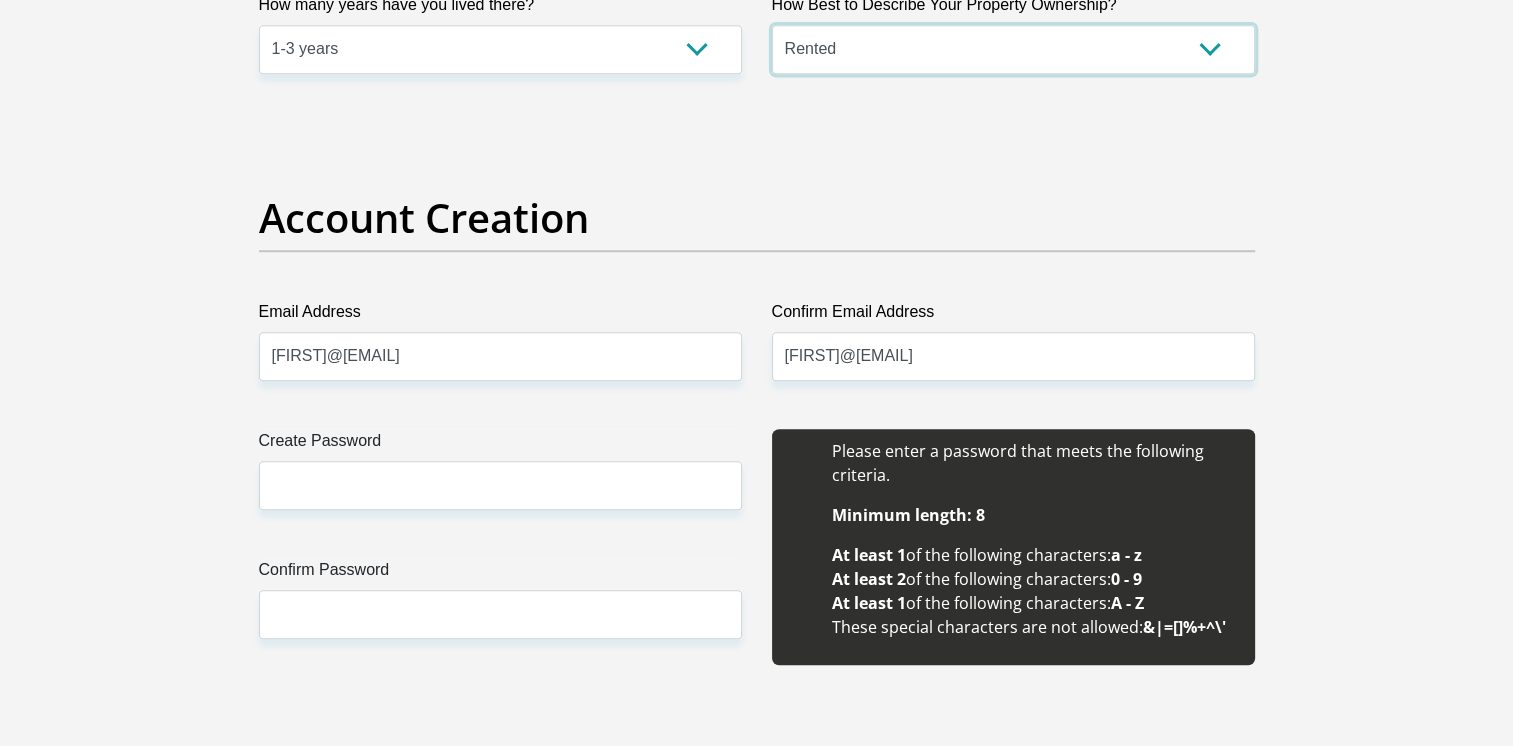 scroll, scrollTop: 1600, scrollLeft: 0, axis: vertical 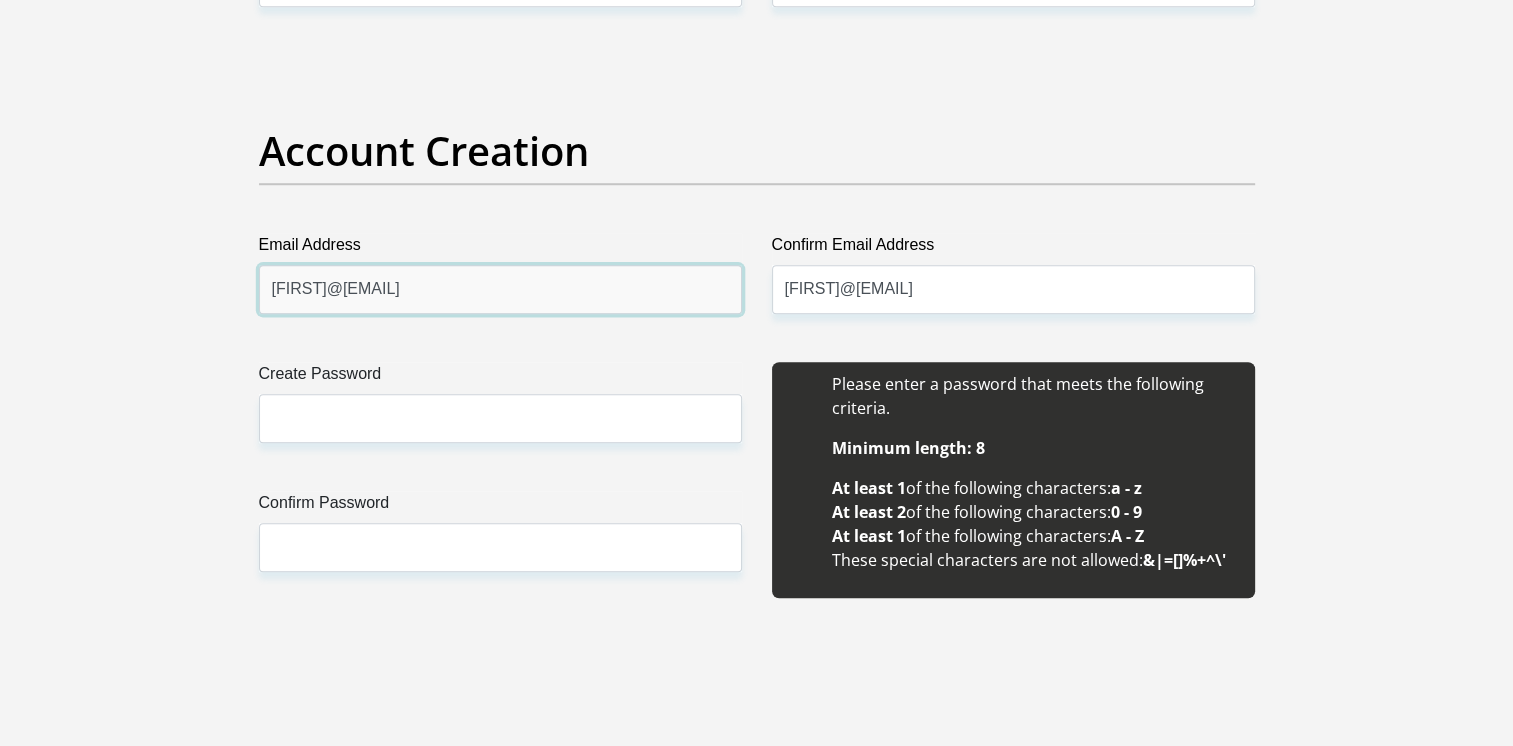 click on "lilithanonkwelo715@gmail.com" at bounding box center [500, 289] 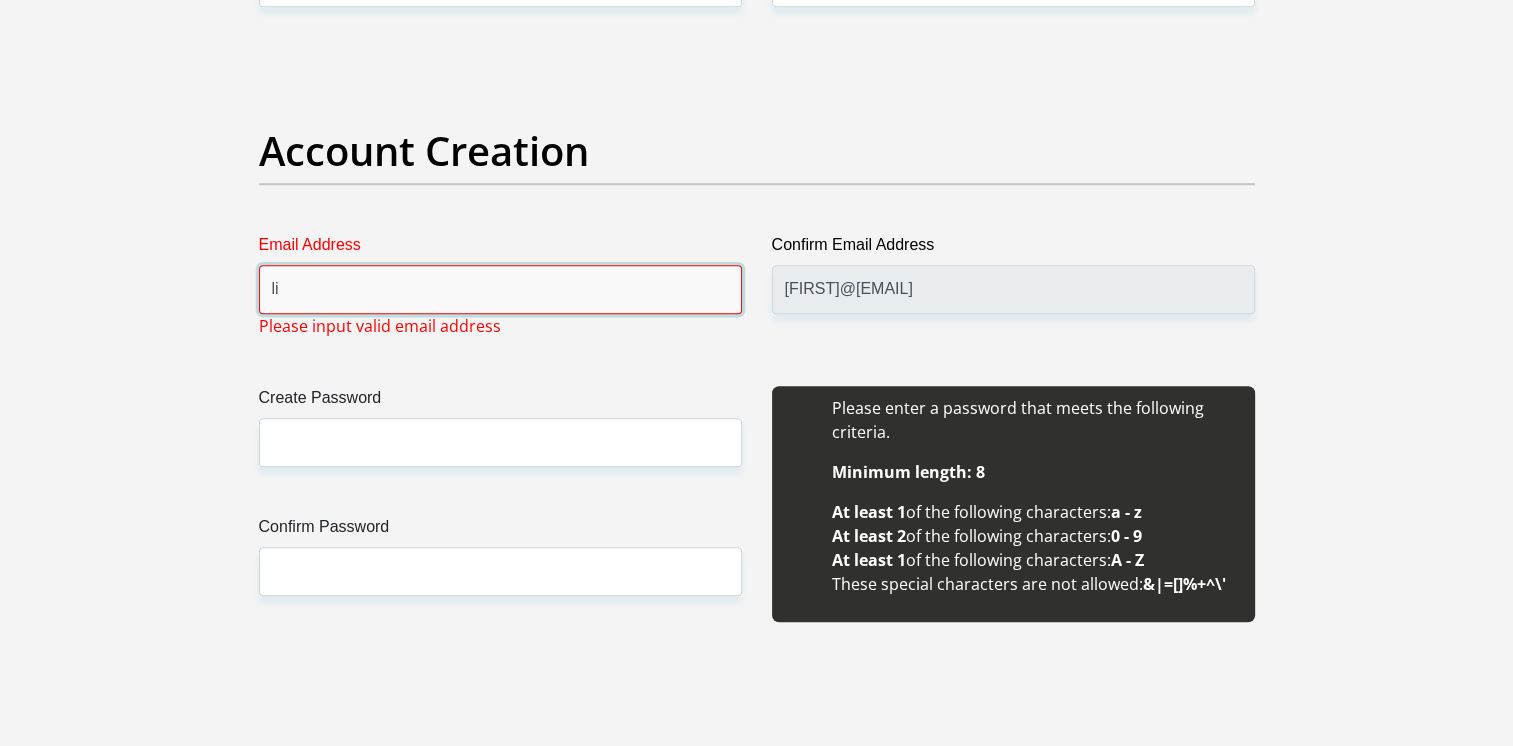type on "l" 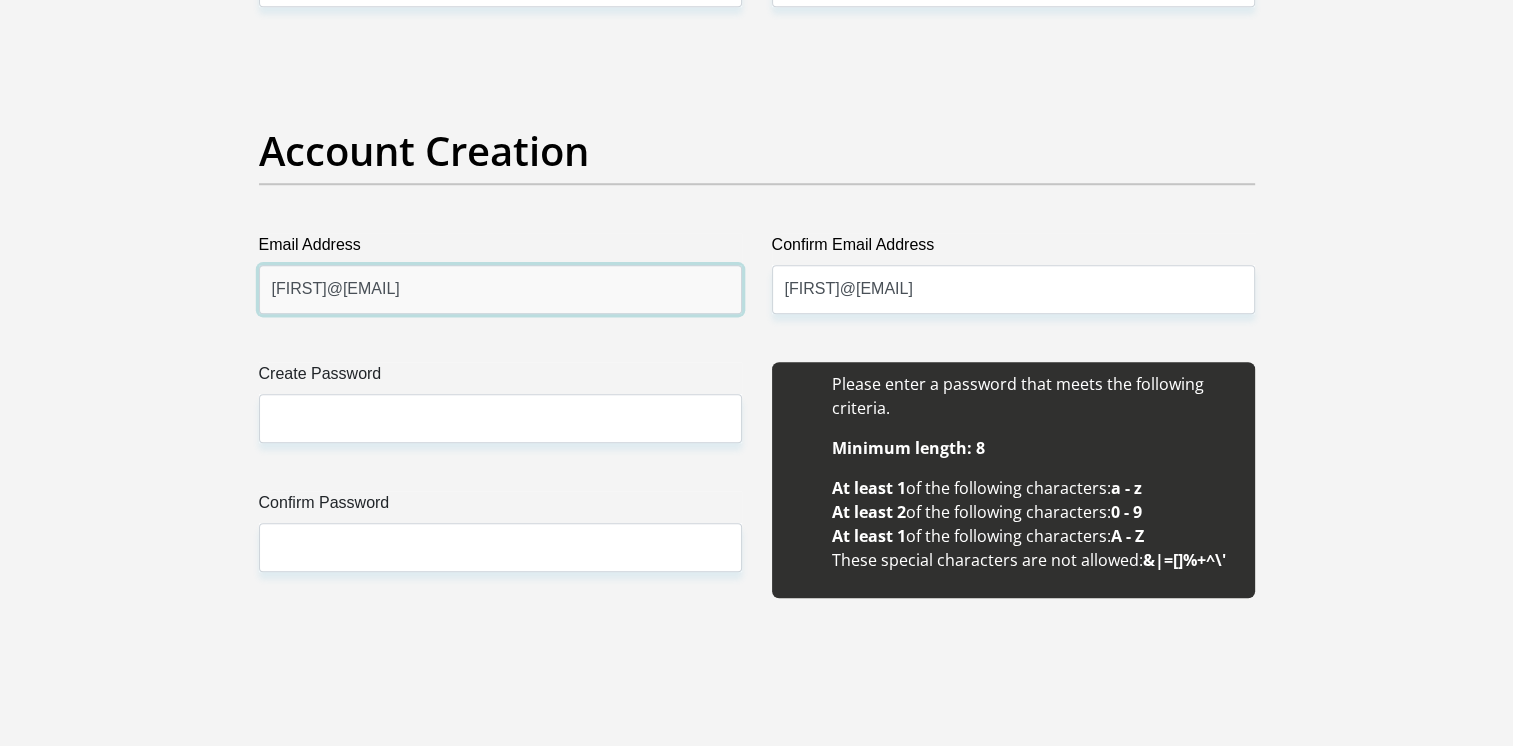type on "pelekanonkwelo6@gmail.com" 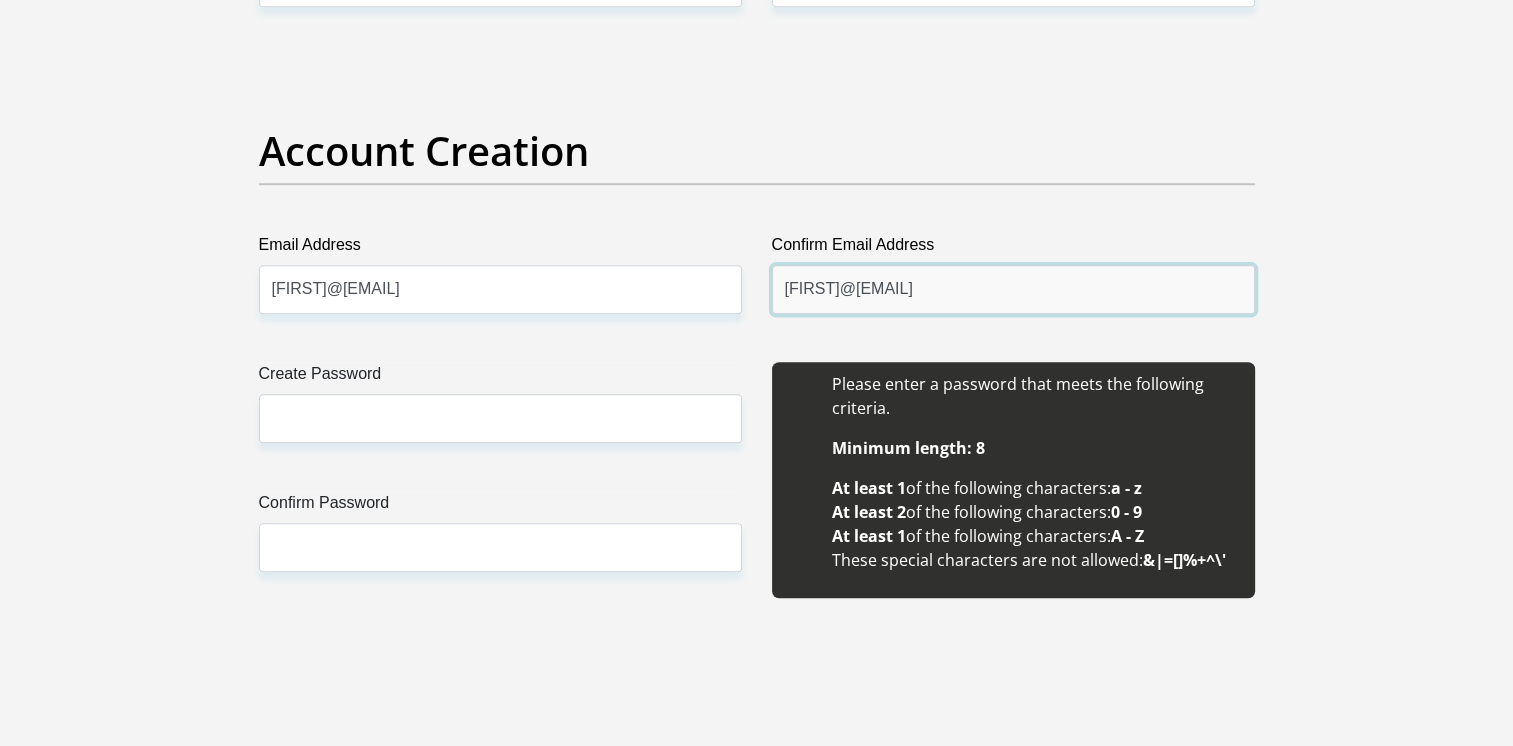 click on "lilithanonkwelo715@gmail.com" at bounding box center [1013, 289] 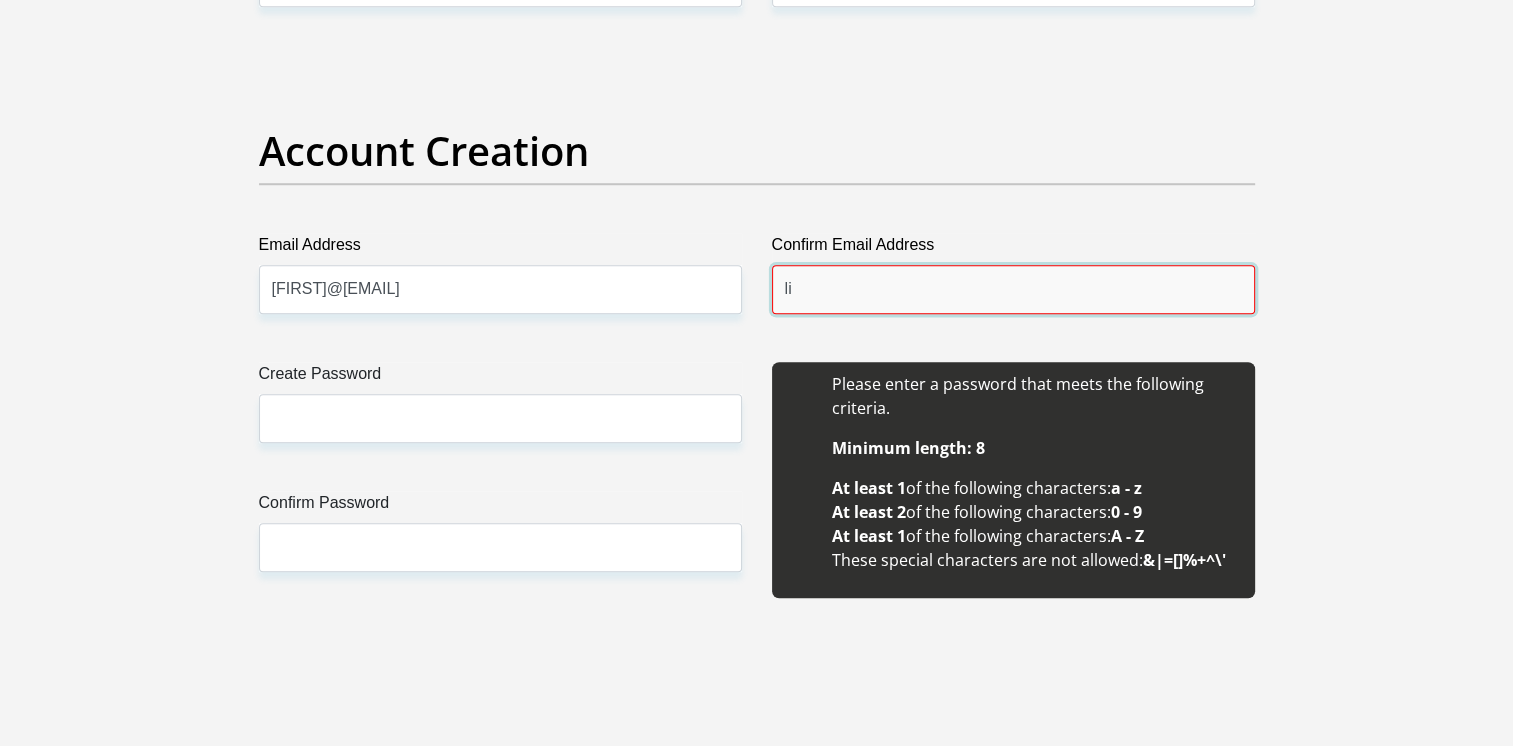 type on "l" 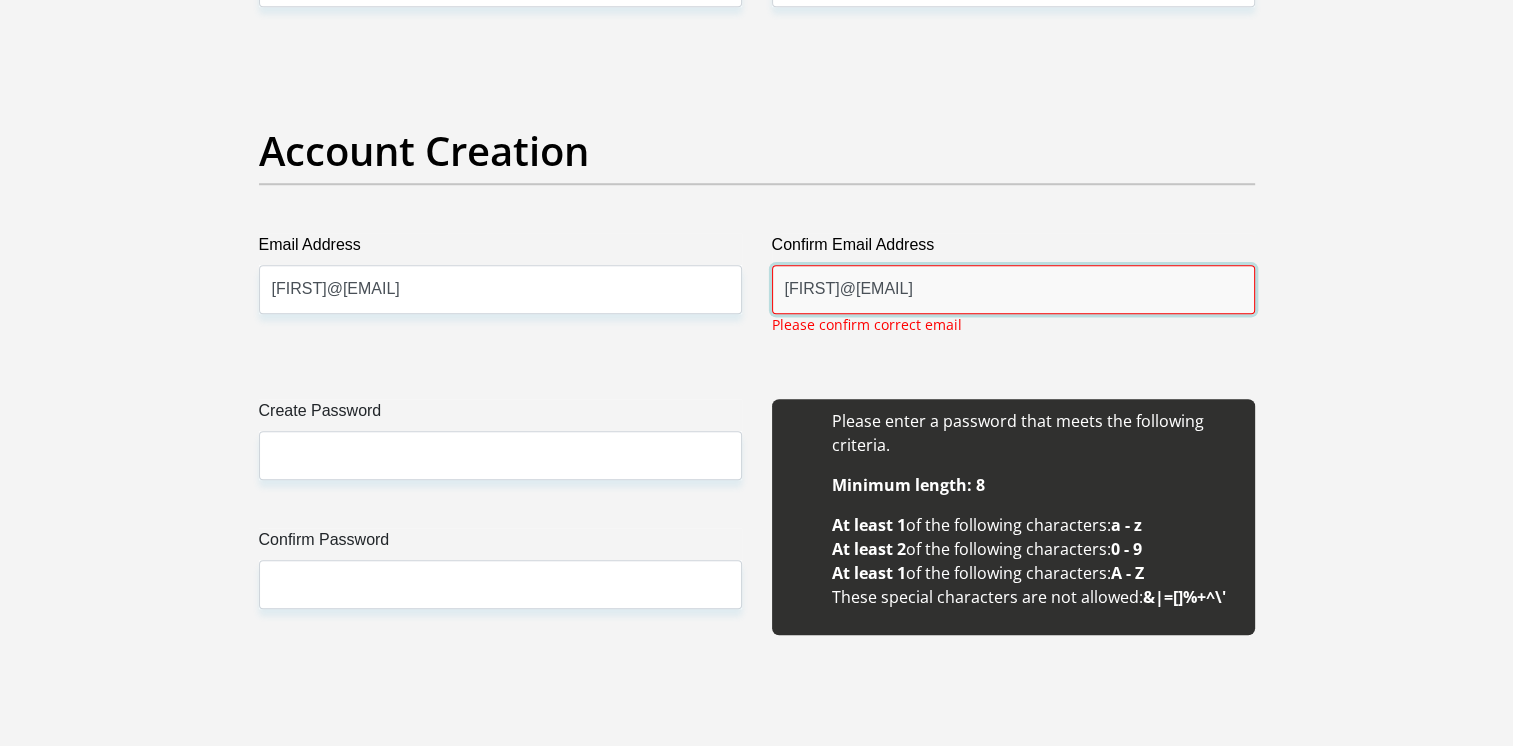 type on "pelekanonkwelo6@gmail.comm" 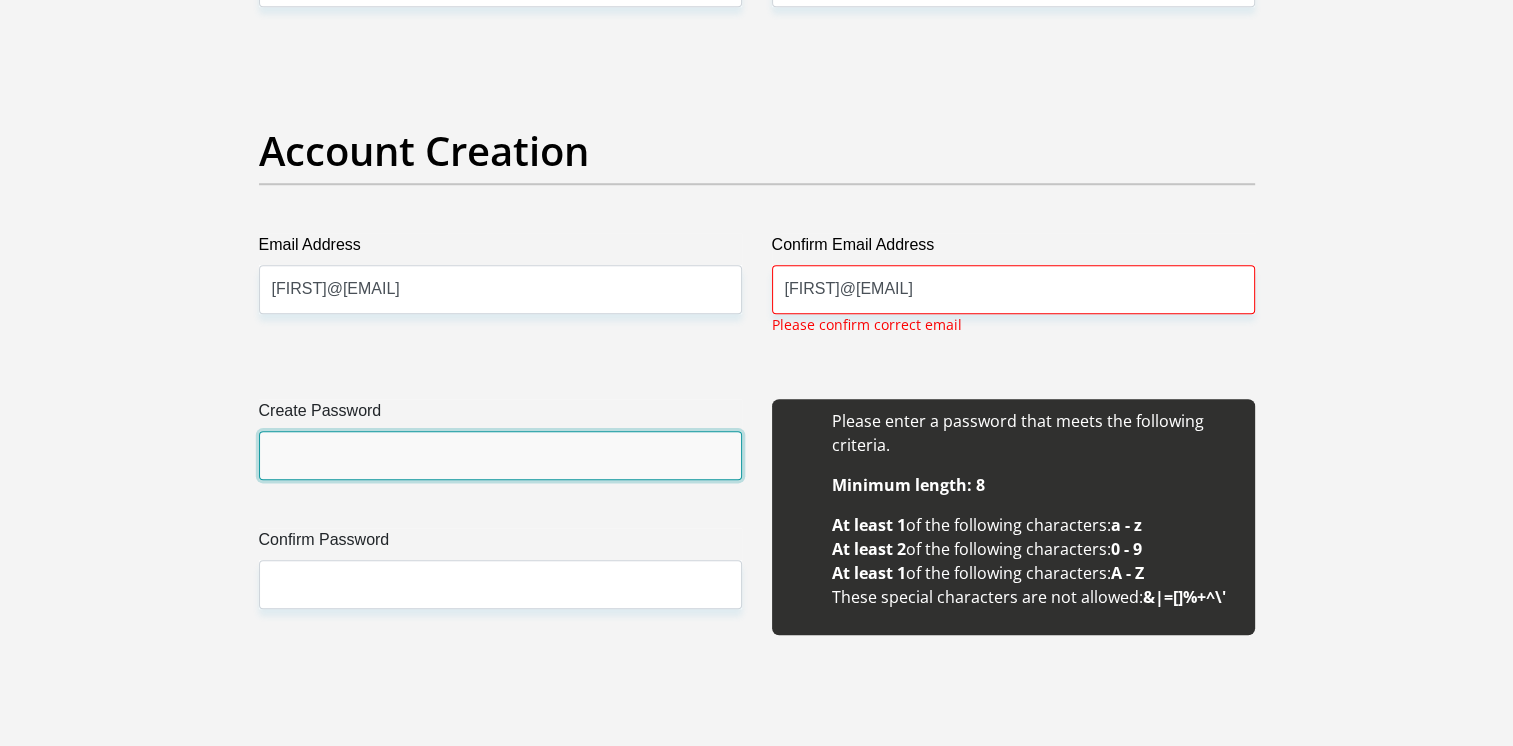 click on "Create Password" at bounding box center (500, 455) 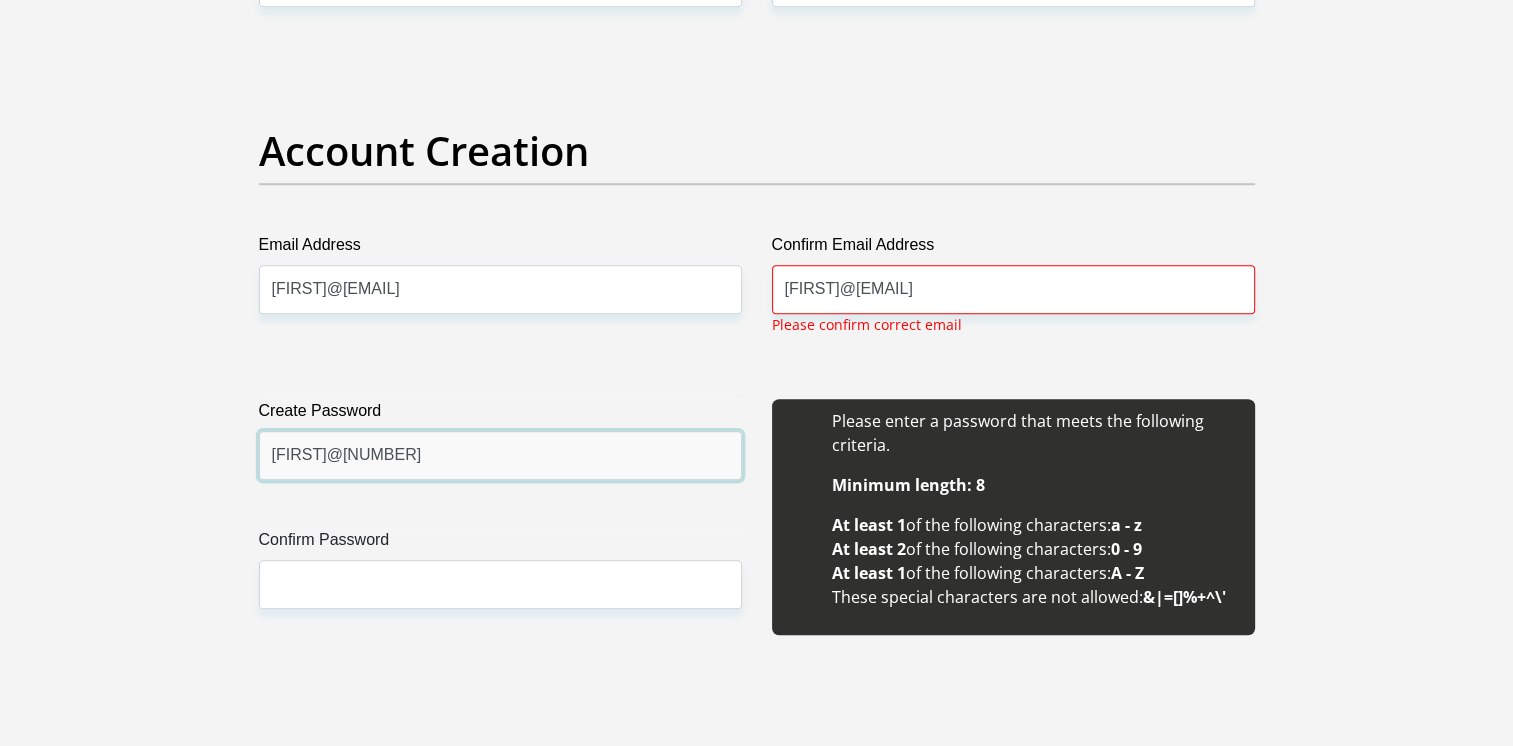 type on "Matshezi@55" 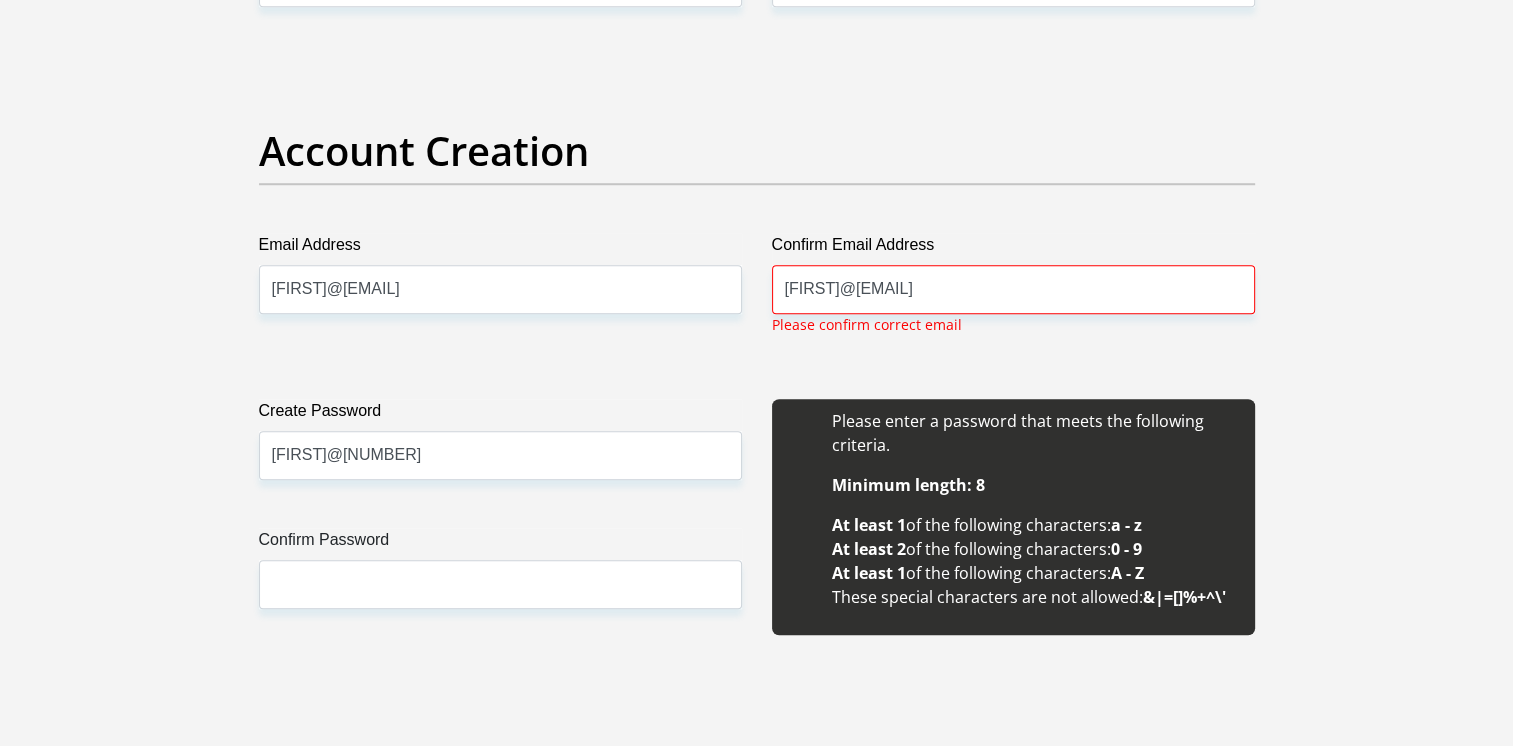 click on "Confirm Password" at bounding box center [500, 544] 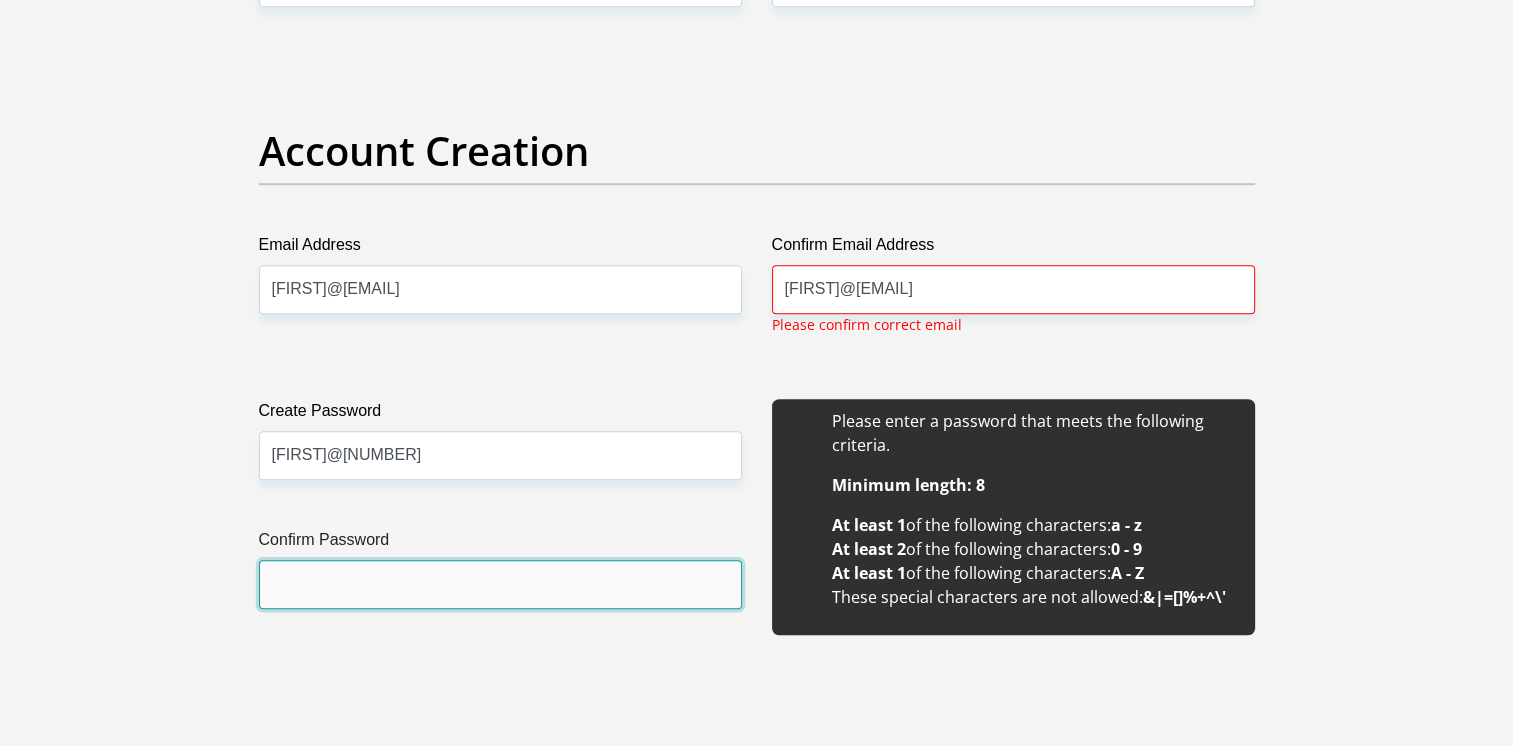 click on "Confirm Password" at bounding box center (500, 584) 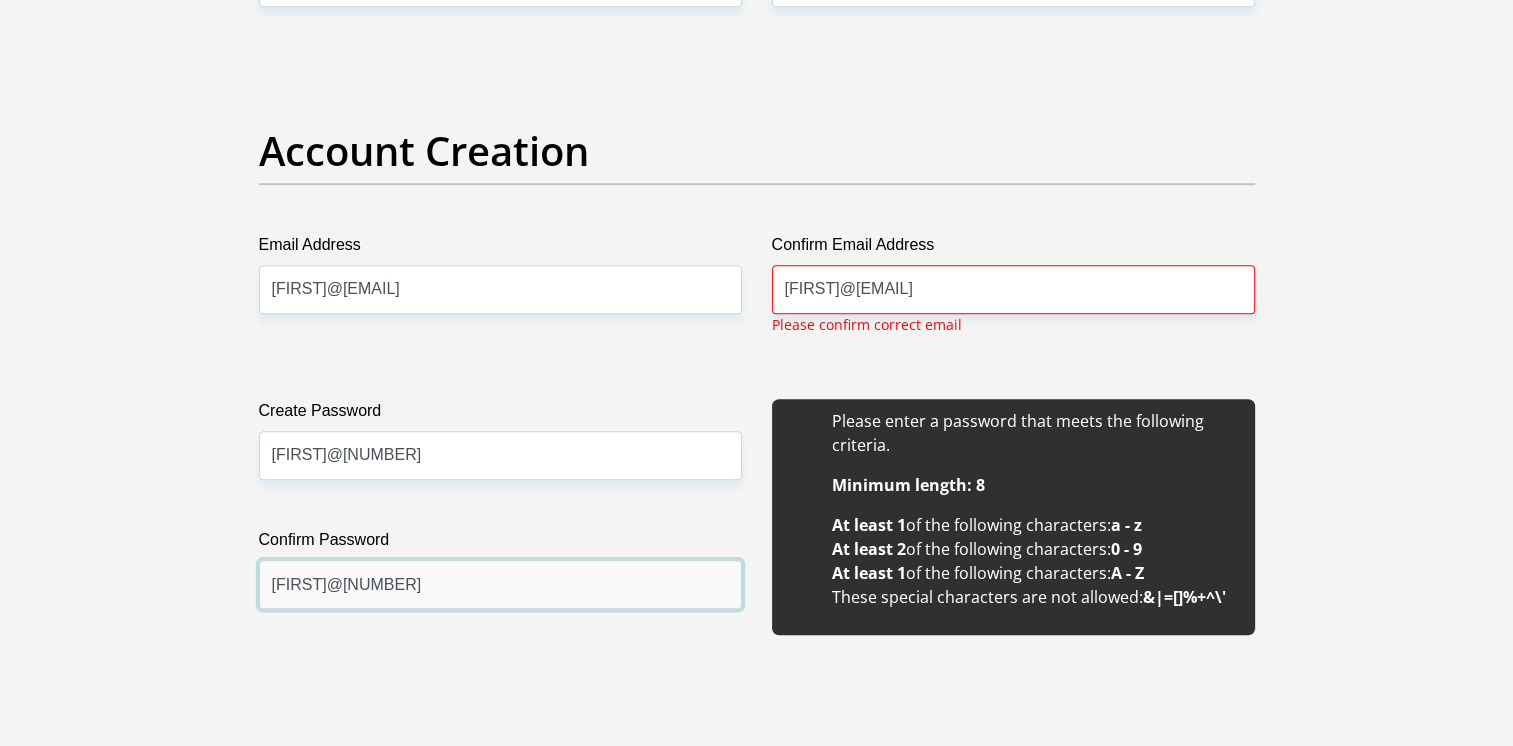 type on "Matshezi@55" 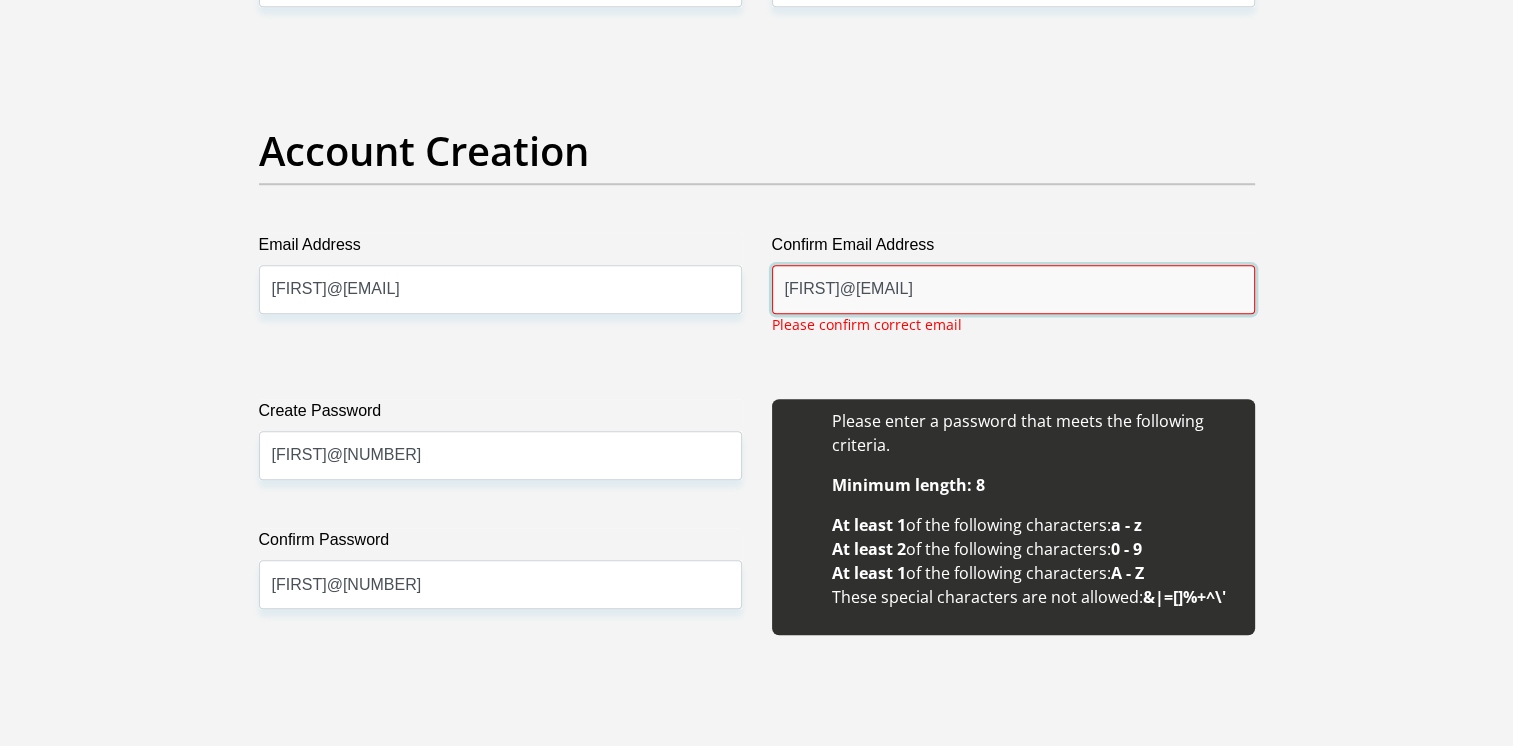 click on "pelekanonkwelo6@gmail.comm" at bounding box center [1013, 289] 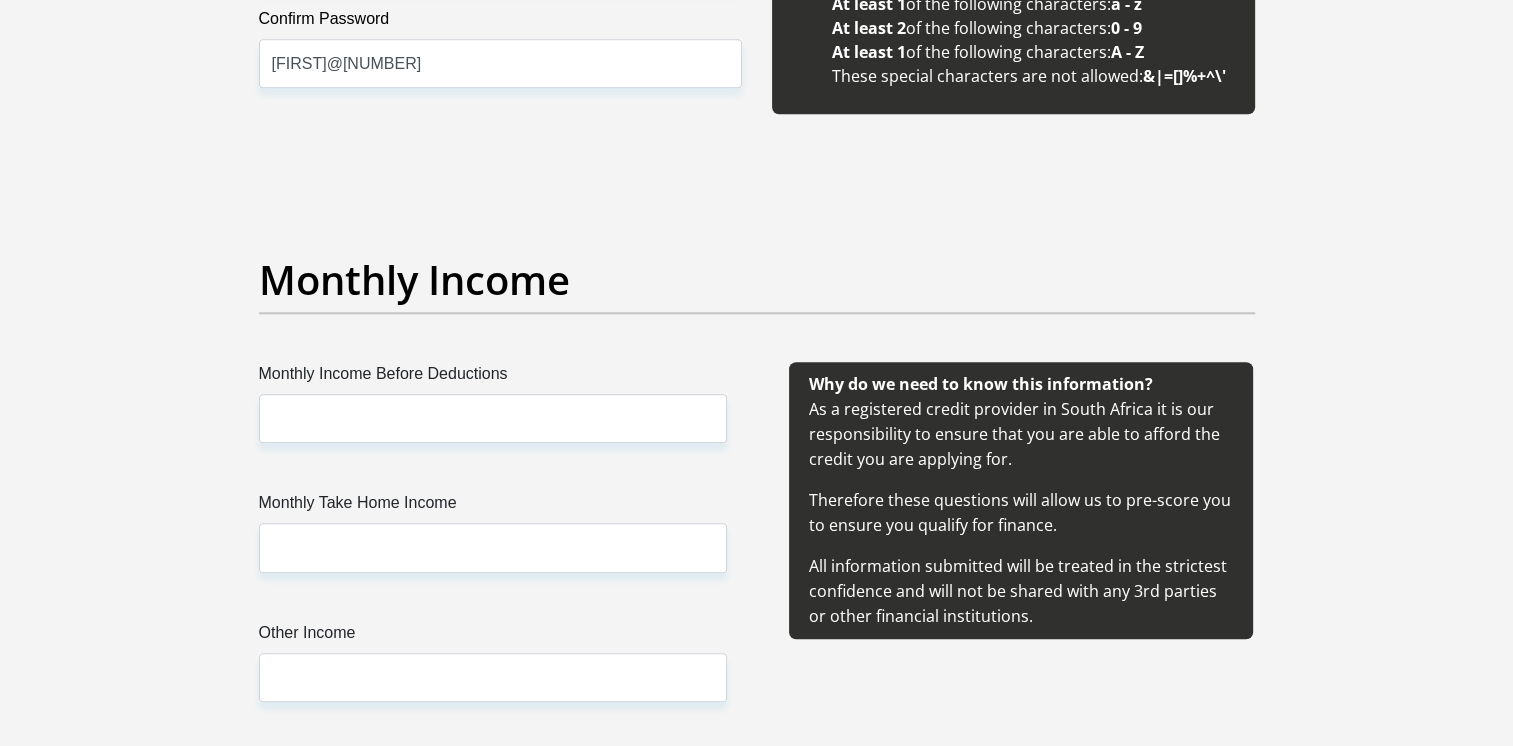scroll, scrollTop: 2100, scrollLeft: 0, axis: vertical 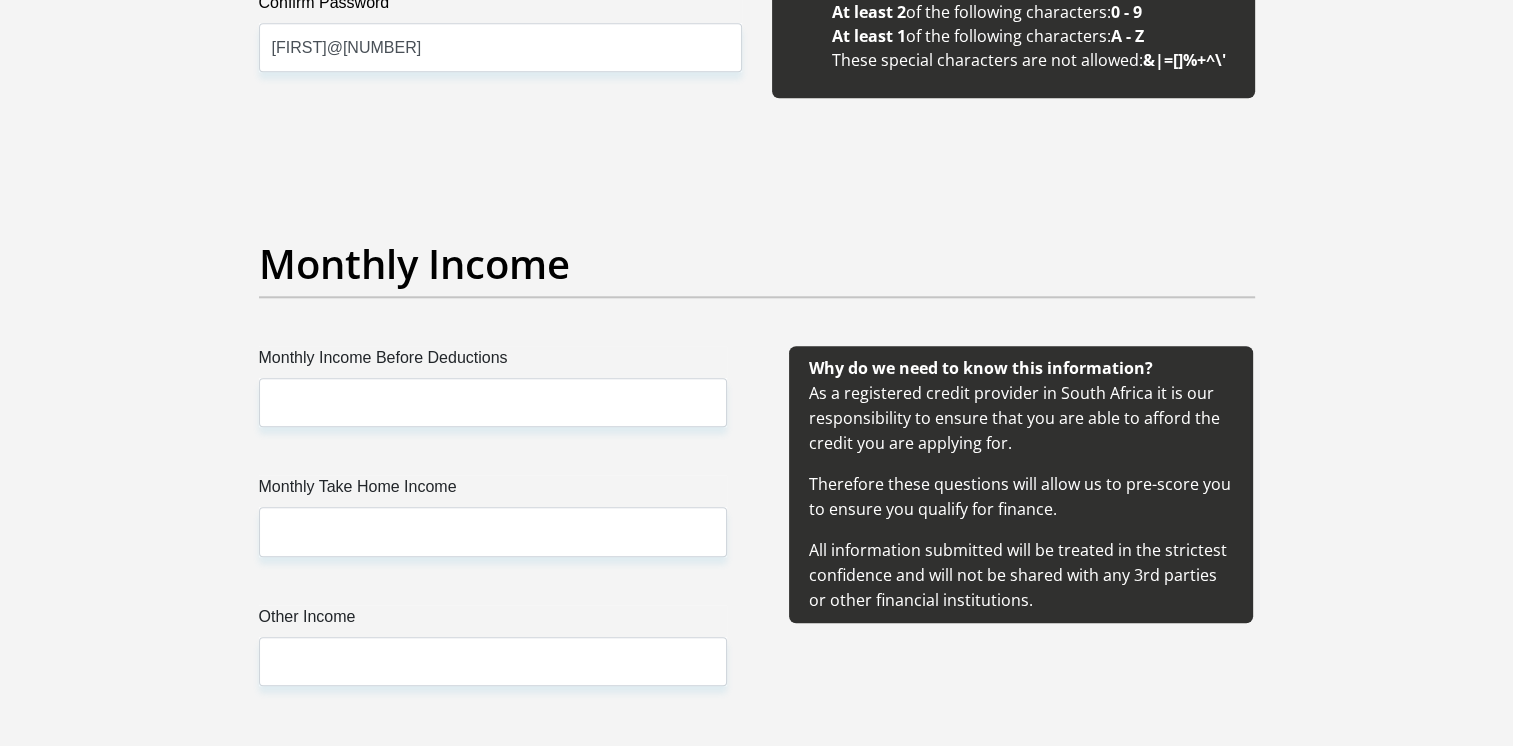 type on "pelekanonkwelo6@gmail.com" 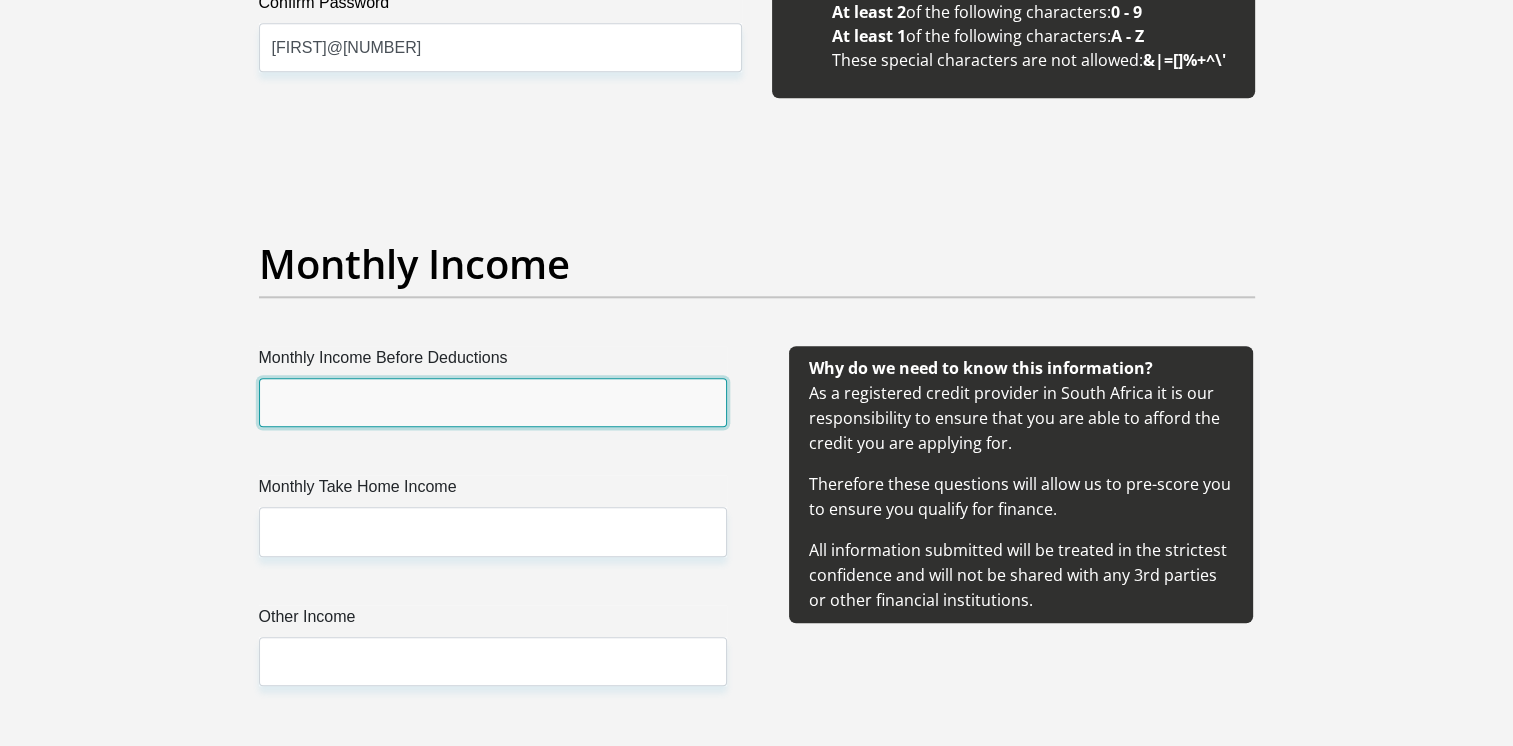 click on "Monthly Income Before Deductions" at bounding box center [493, 402] 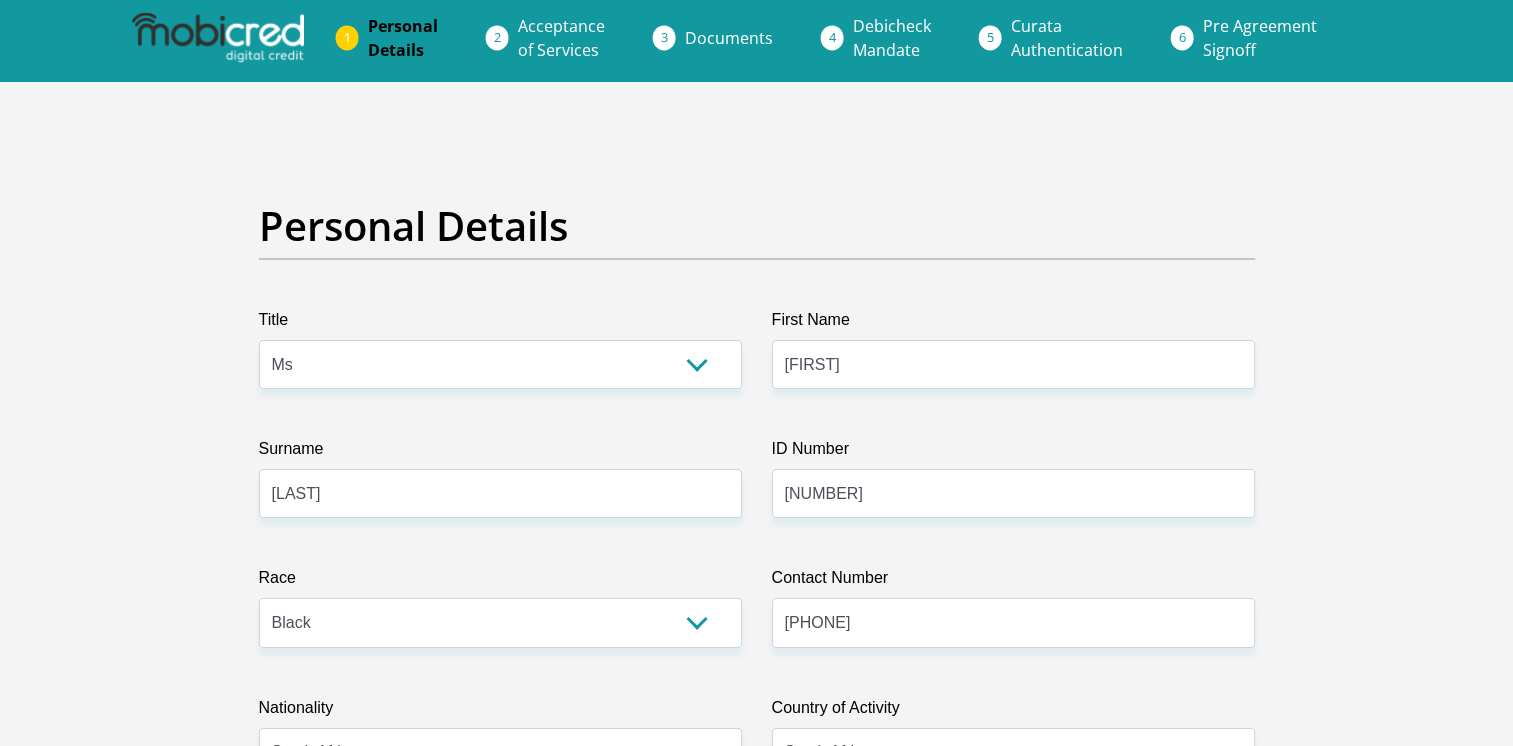 scroll, scrollTop: 0, scrollLeft: 0, axis: both 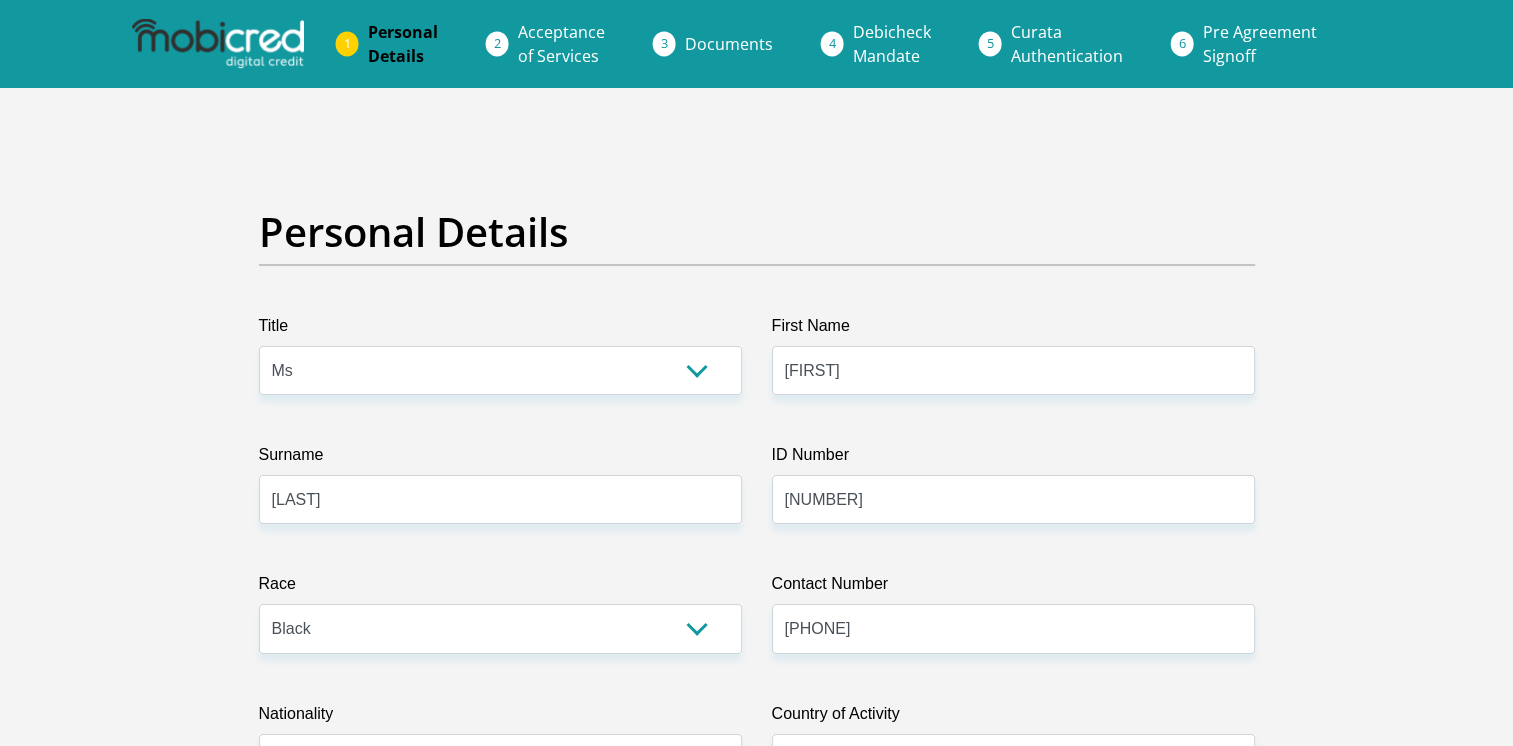 click on "Documents" at bounding box center (729, 44) 